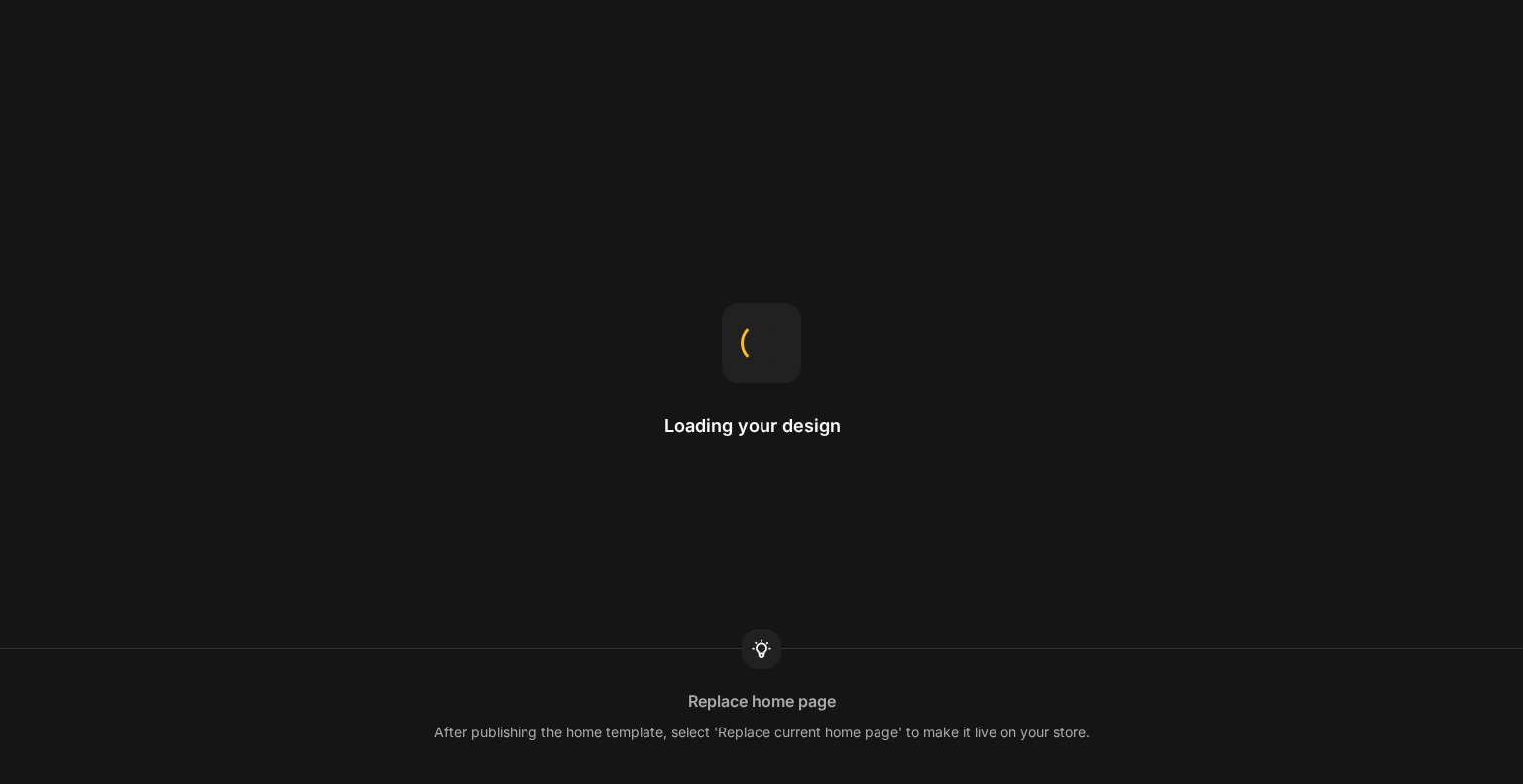 scroll, scrollTop: 0, scrollLeft: 0, axis: both 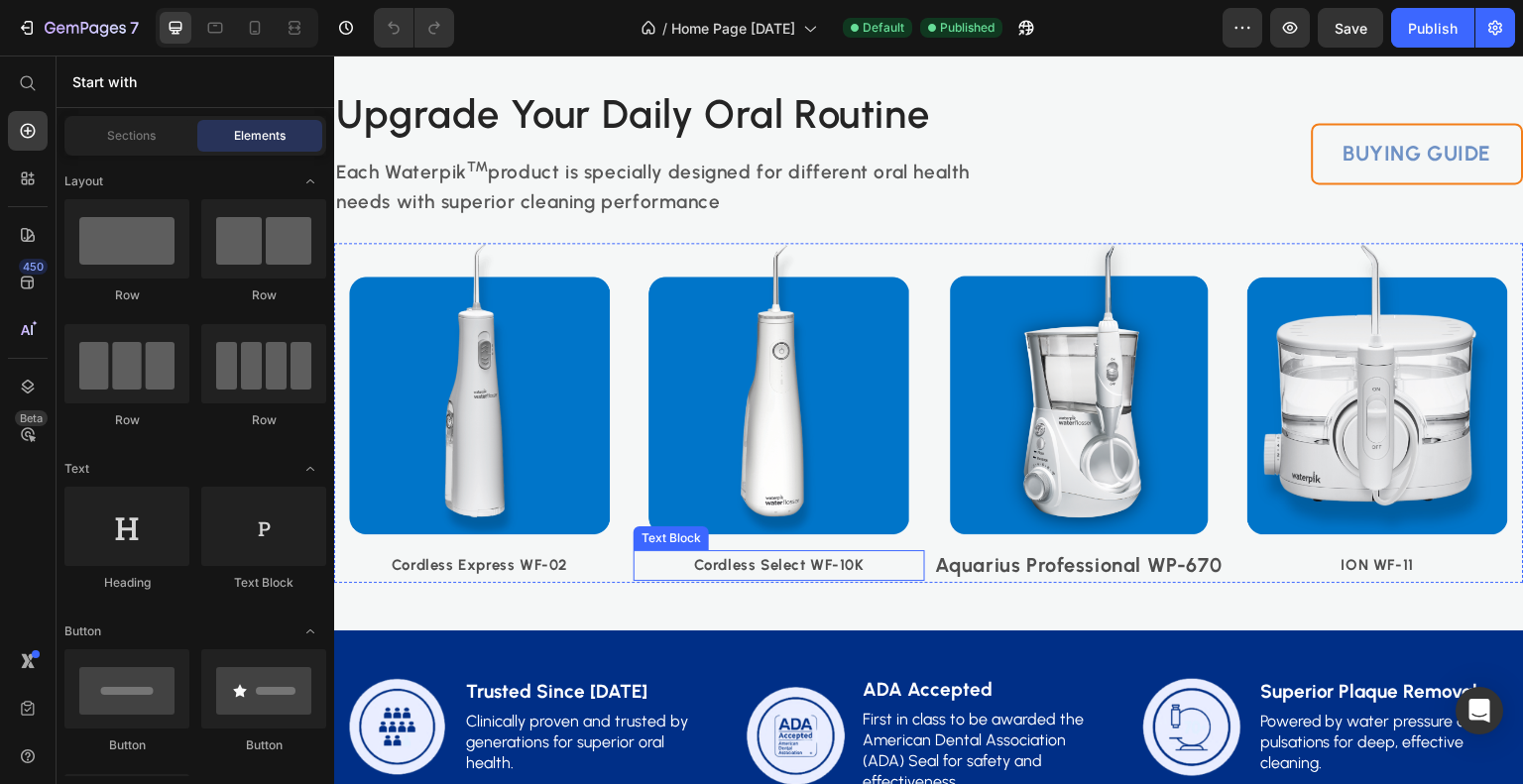 click on "Cordless Select WF-10K" at bounding box center (779, 565) 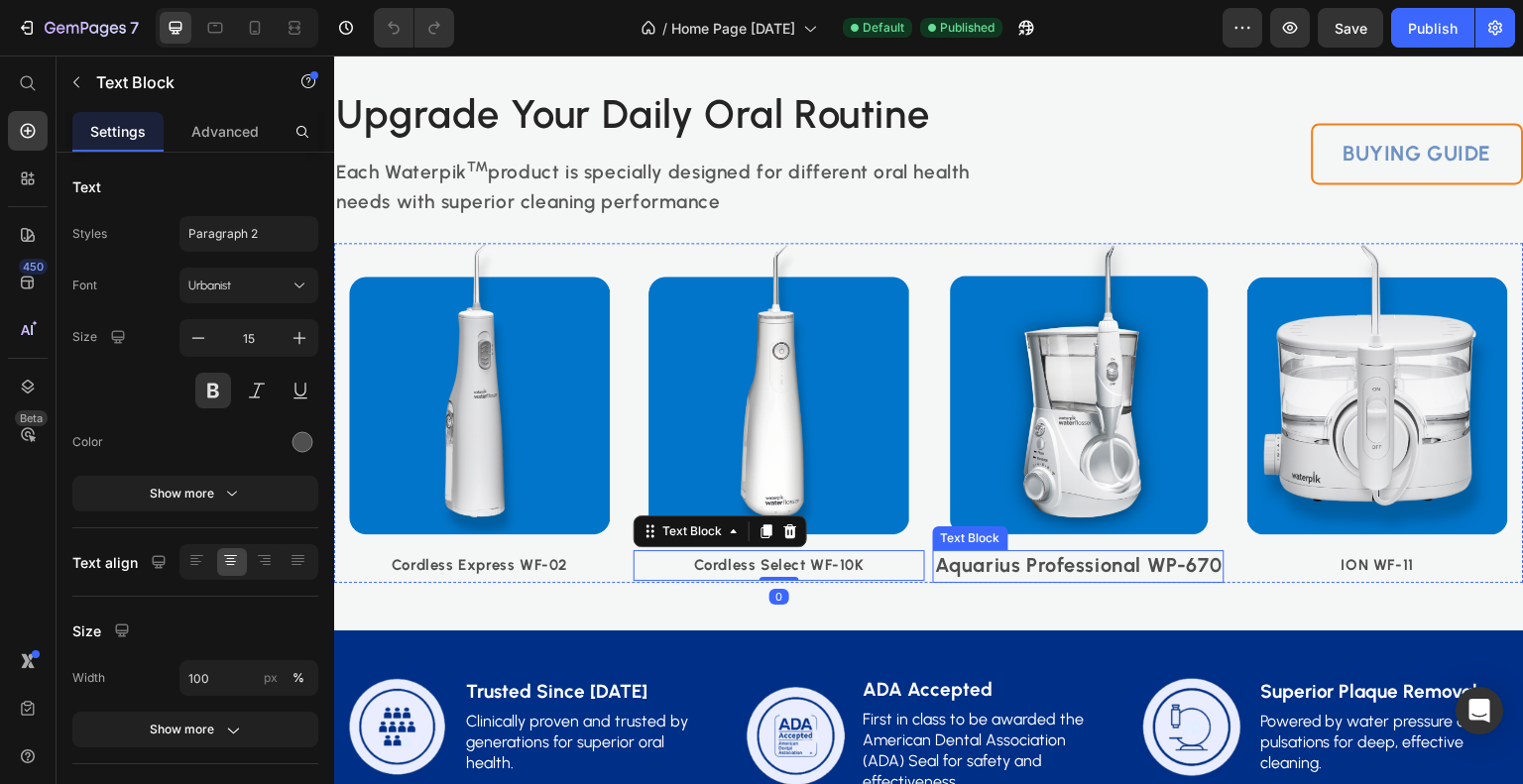 click on "Aquarius Professional WP-670" at bounding box center [1079, 565] 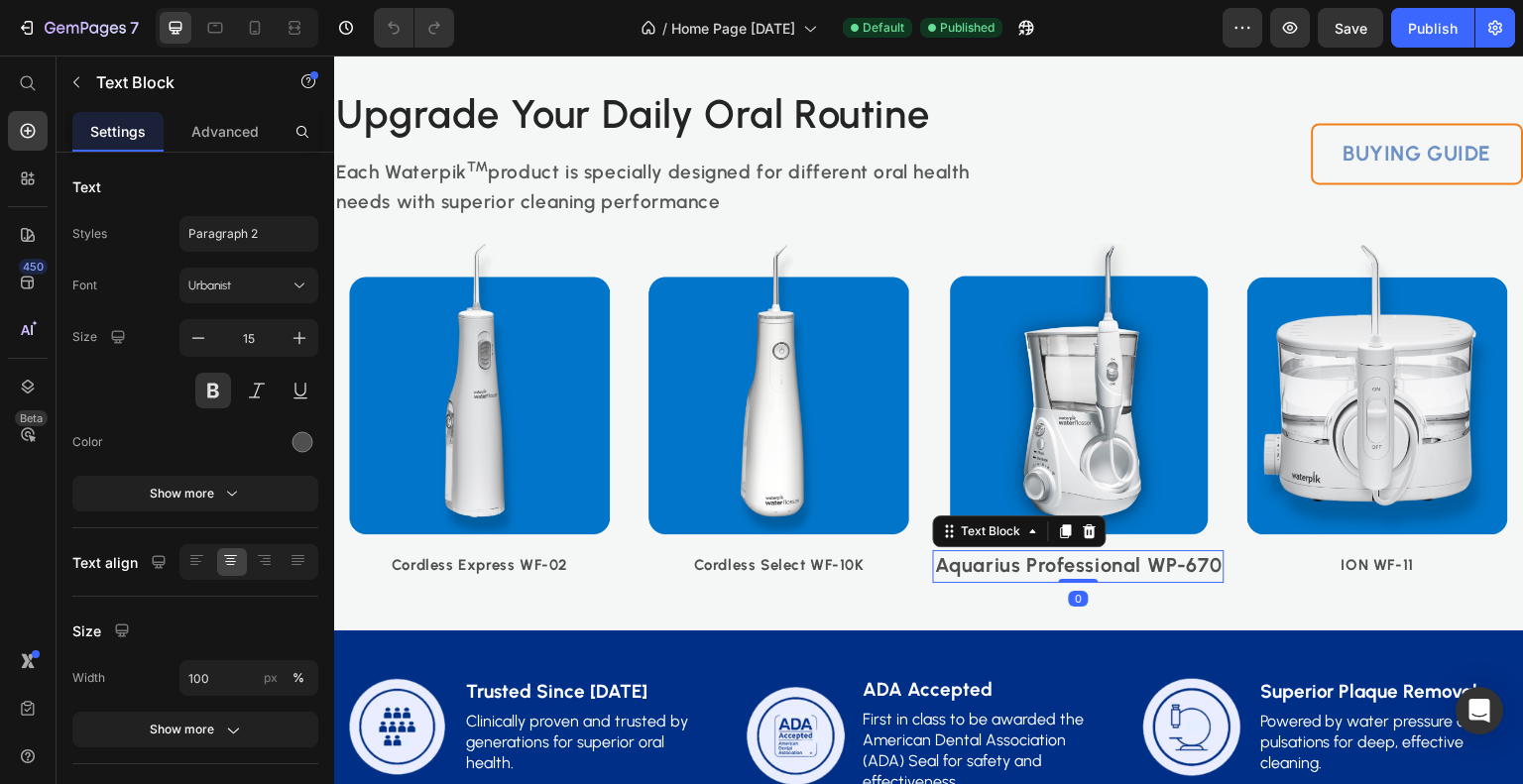 click on "Aquarius Professional WP-670" at bounding box center (1079, 565) 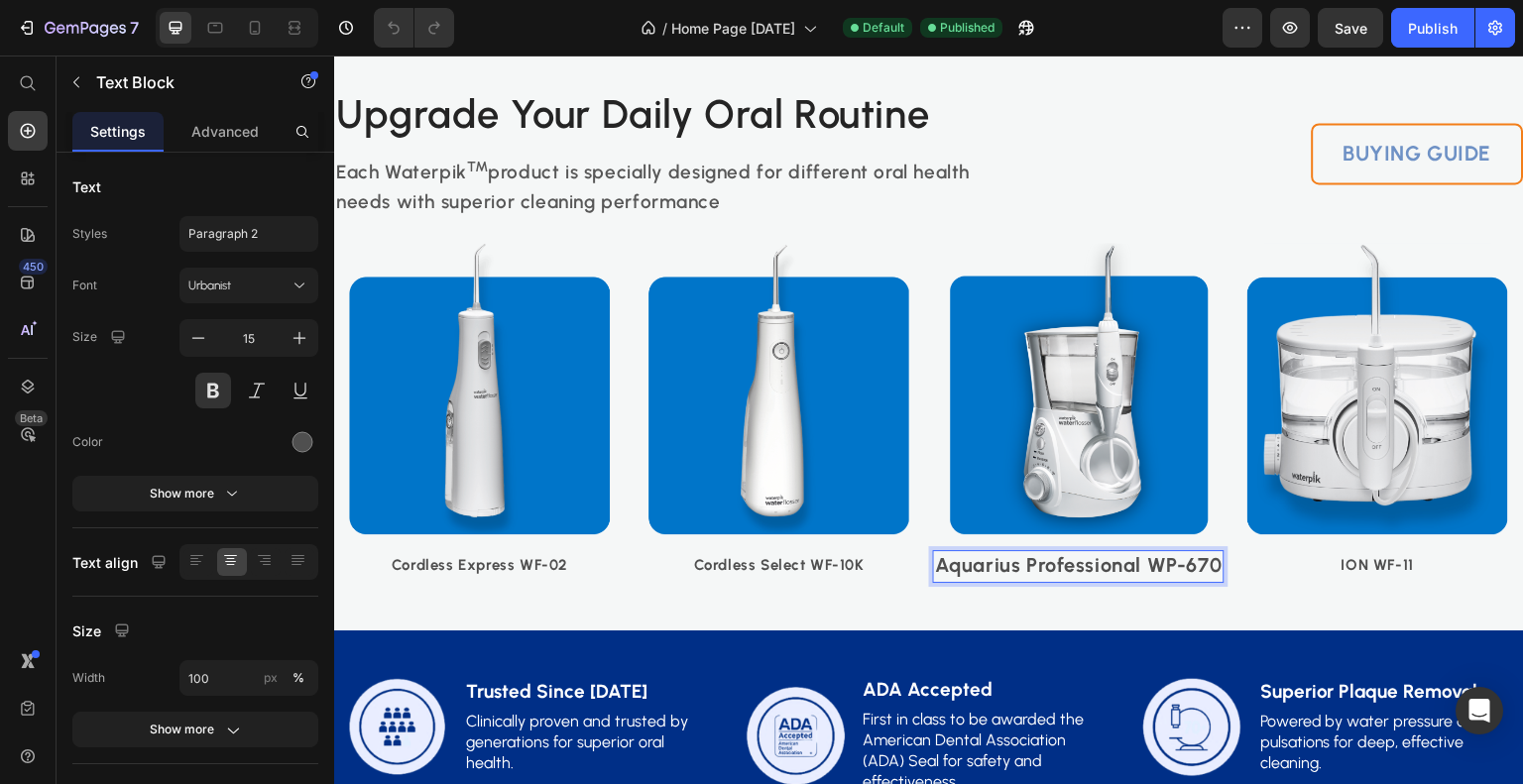 click on "Aquarius Professional WP-670" at bounding box center (1079, 565) 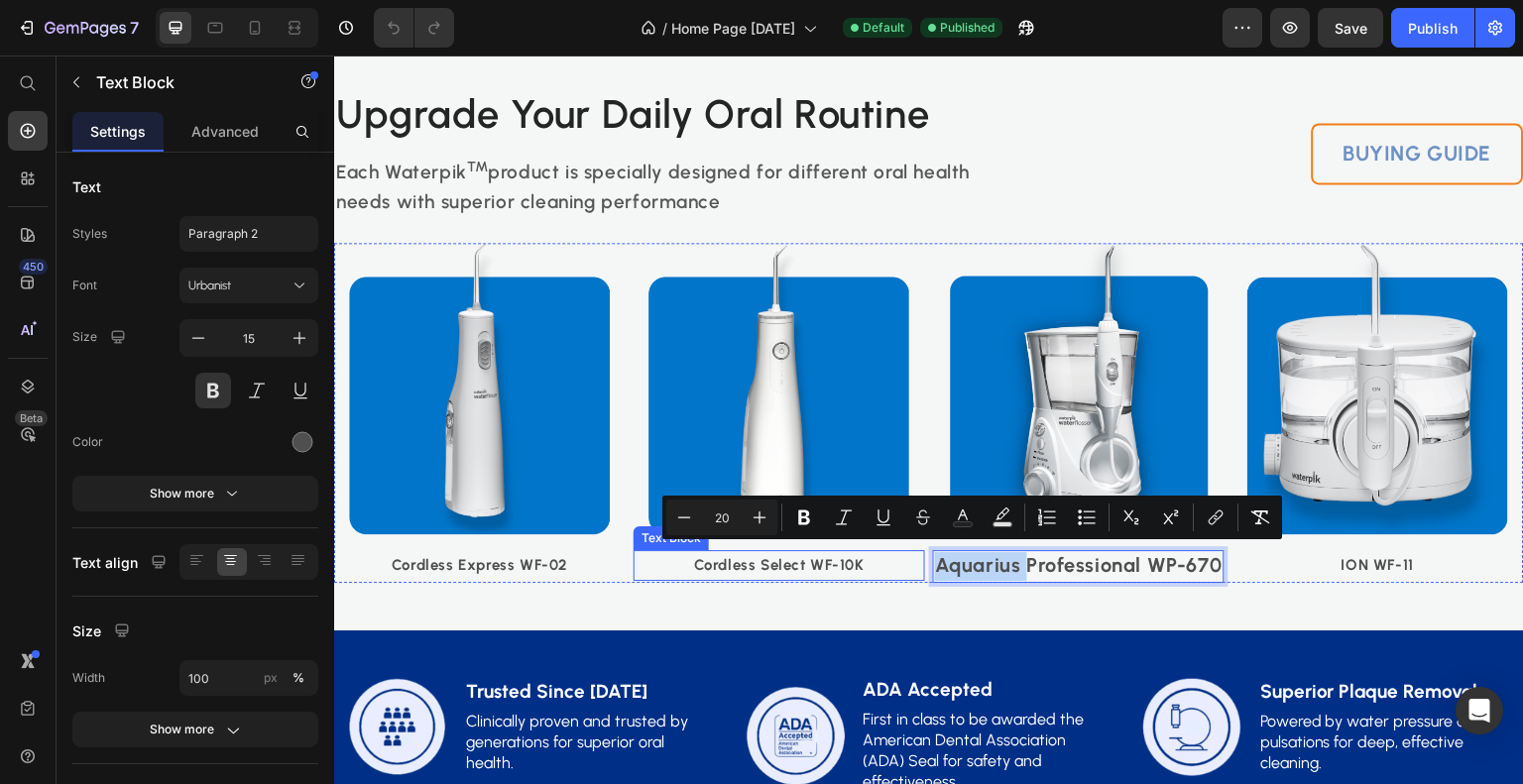 click on "Cordless Select WF-10K" at bounding box center (779, 565) 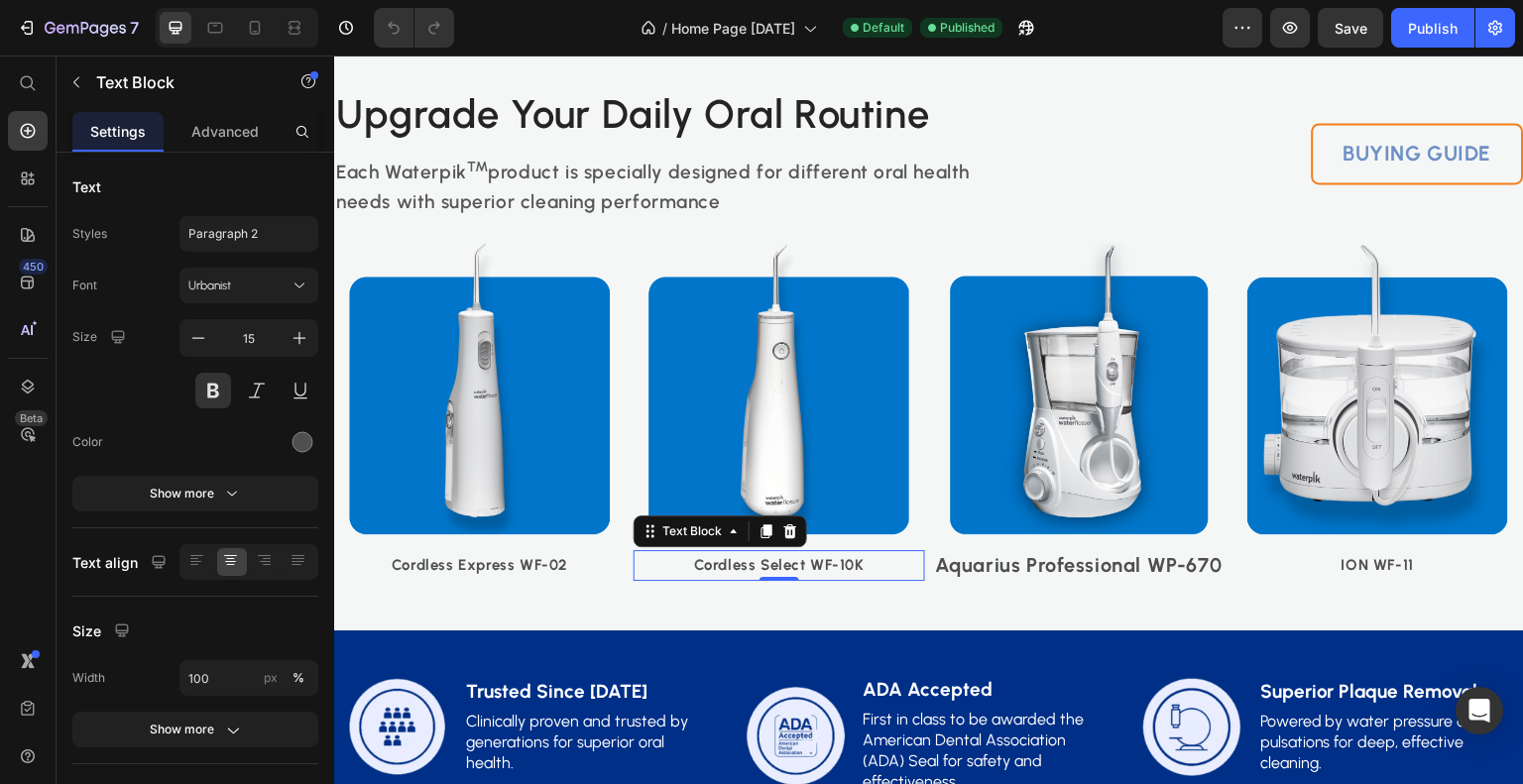 click on "Cordless Select WF-10K" at bounding box center (779, 565) 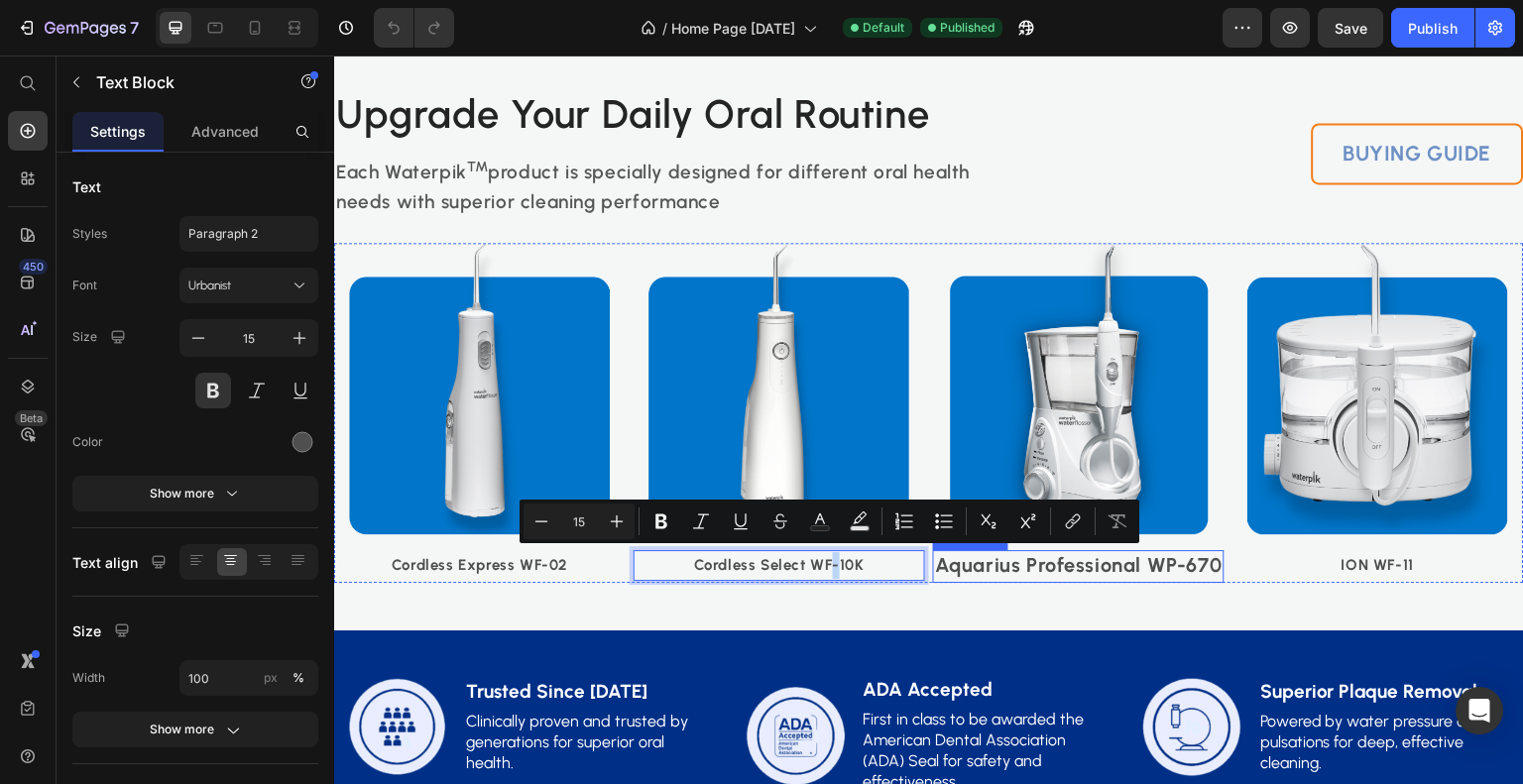 click on "Aquarius Professional WP-670" at bounding box center [1079, 565] 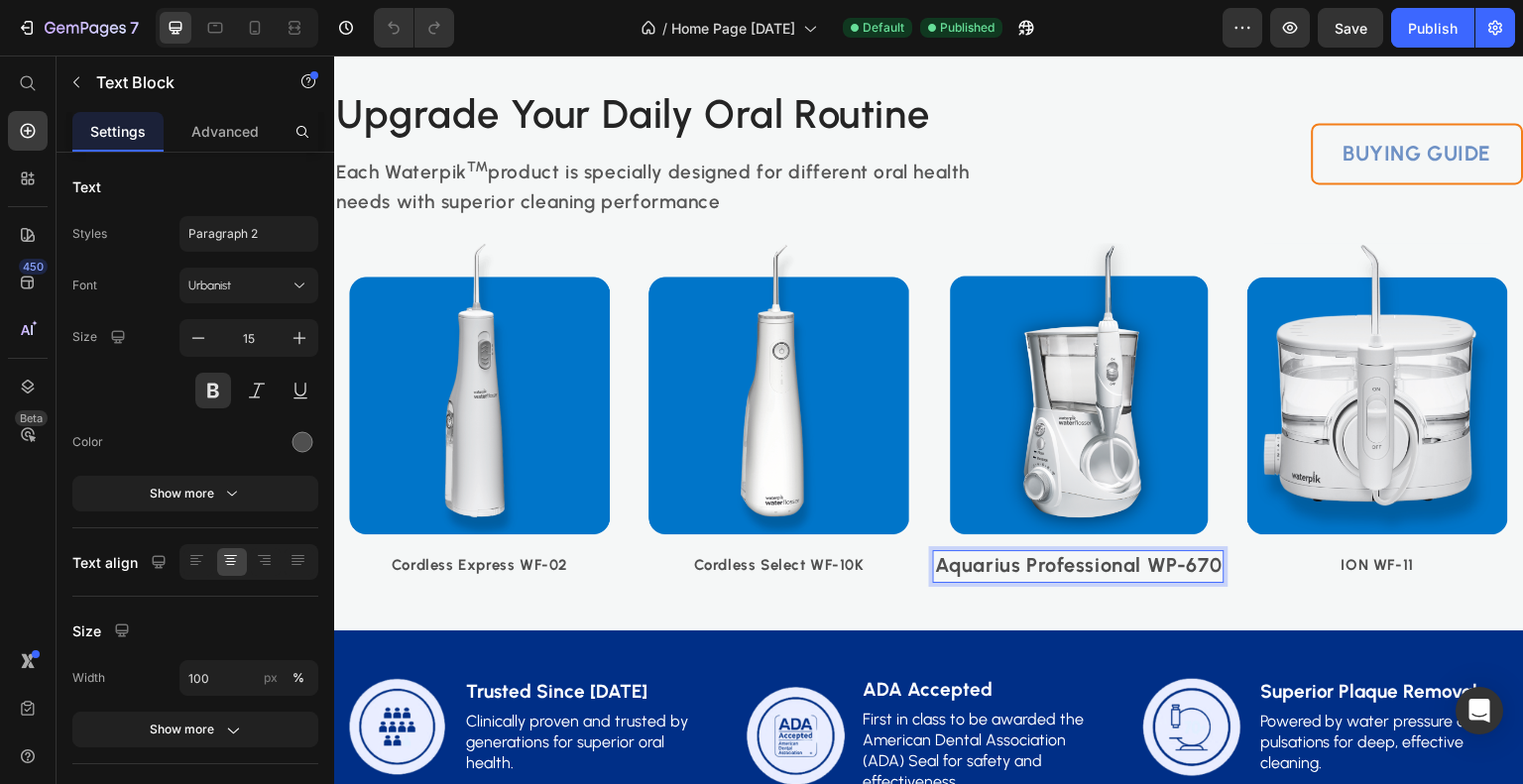 click on "Aquarius Professional WP-670" at bounding box center [1079, 565] 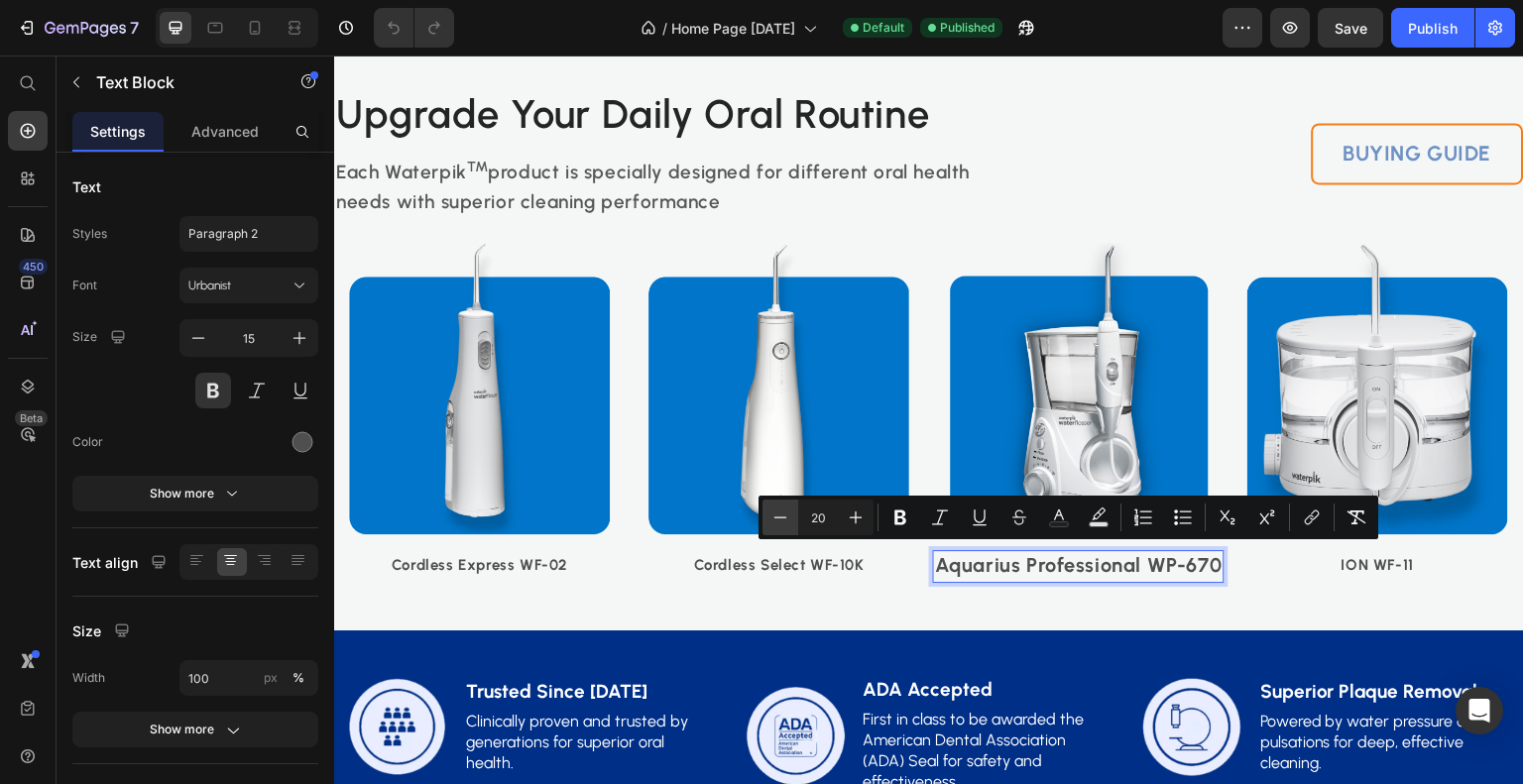 click 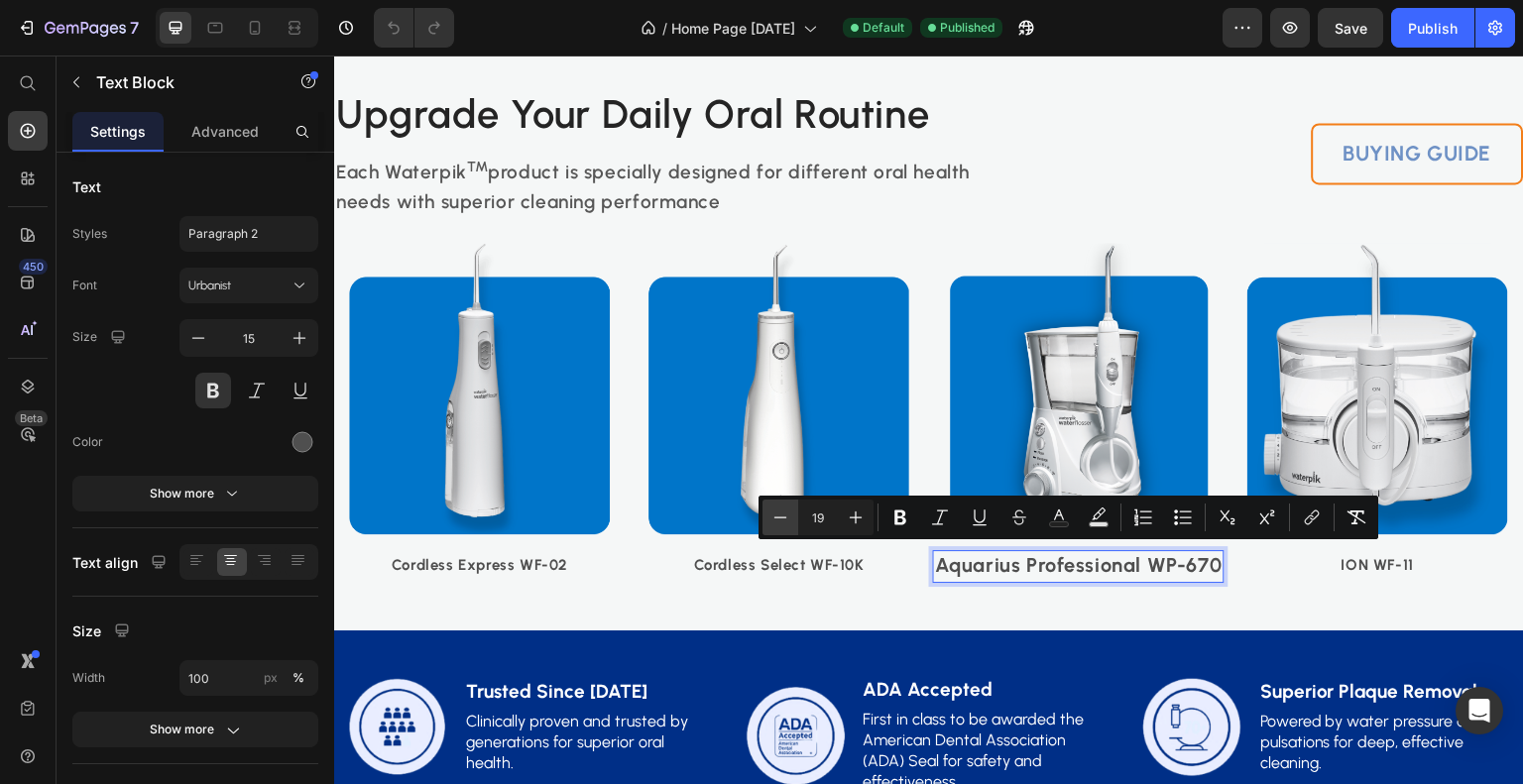 click 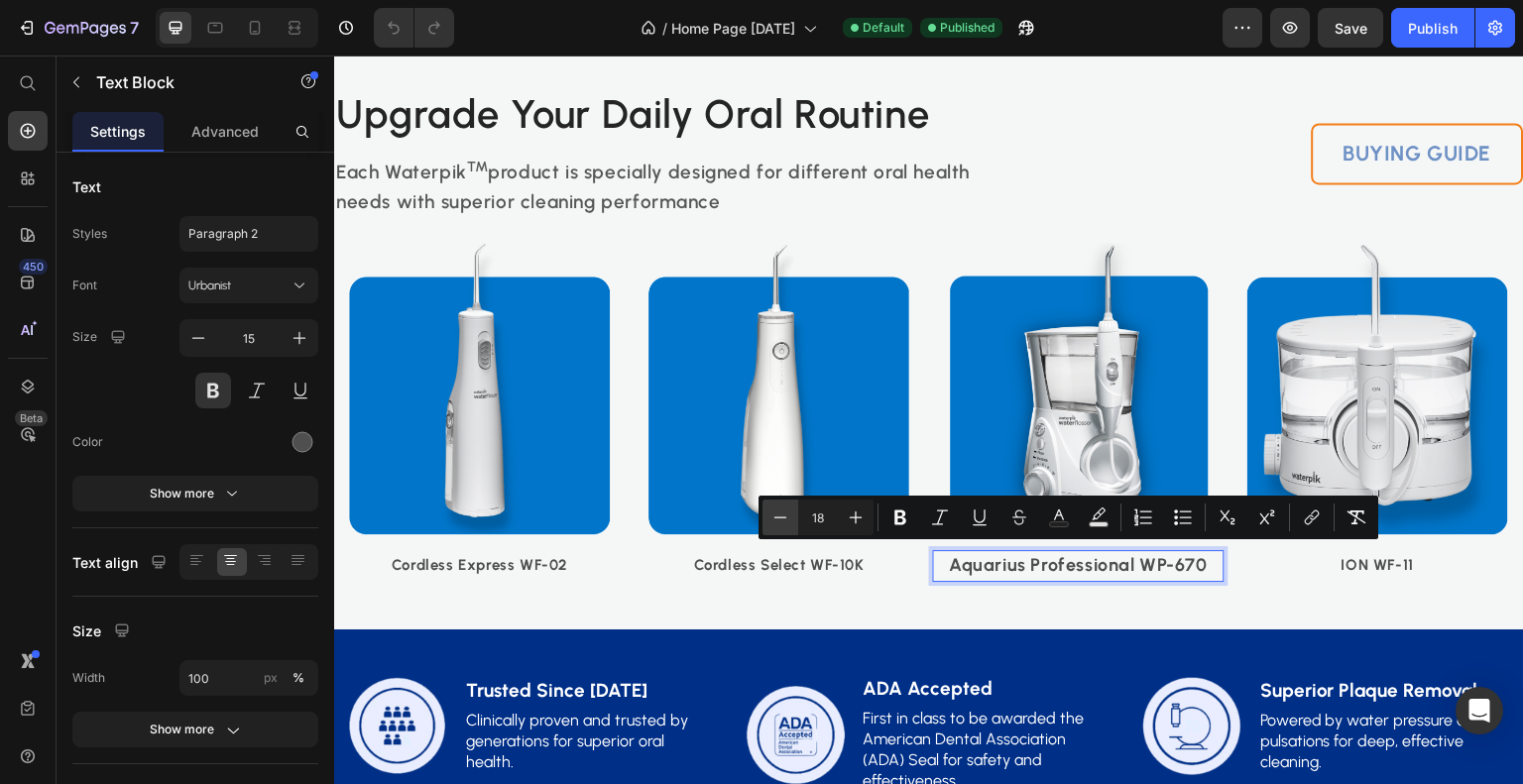 click 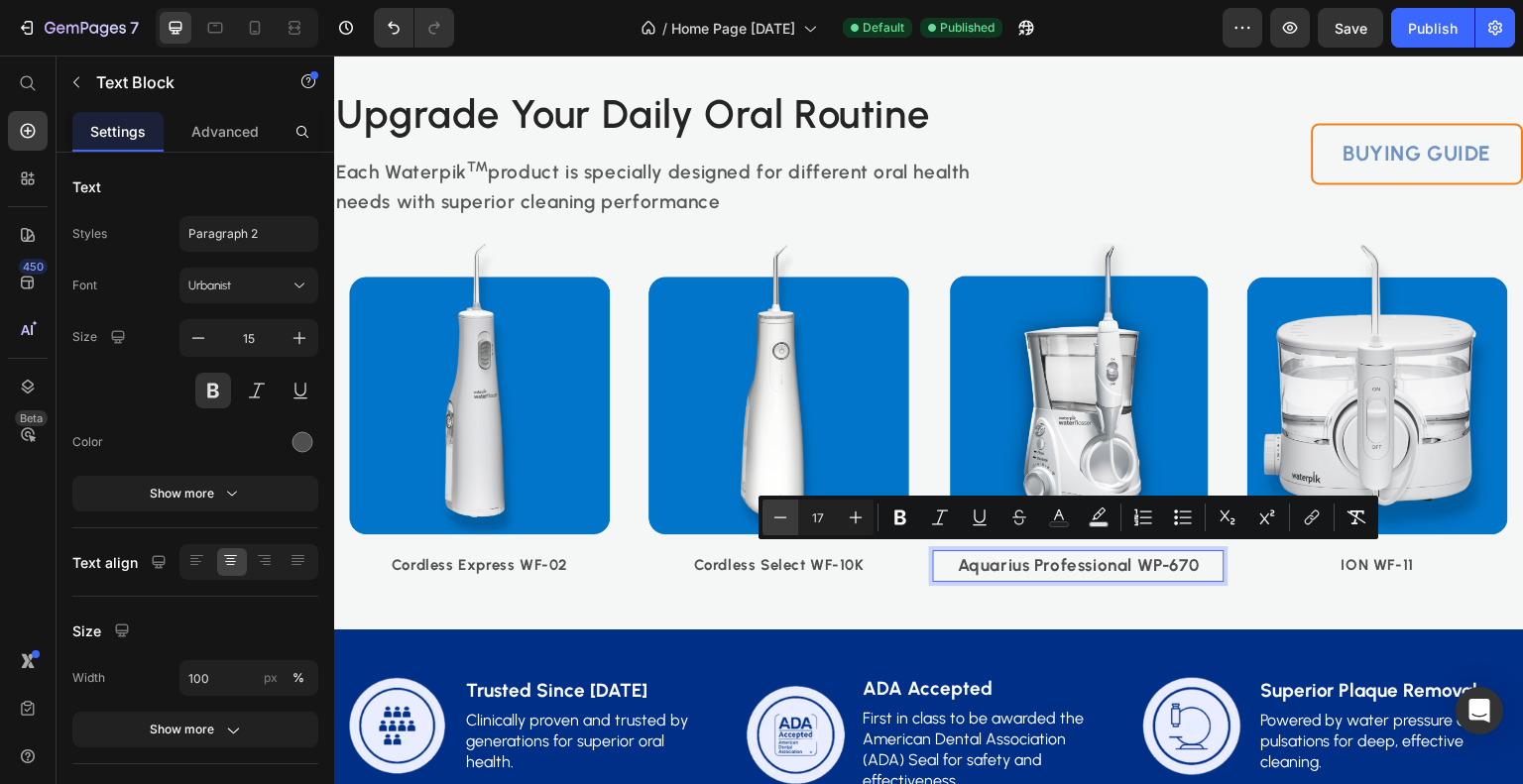 click 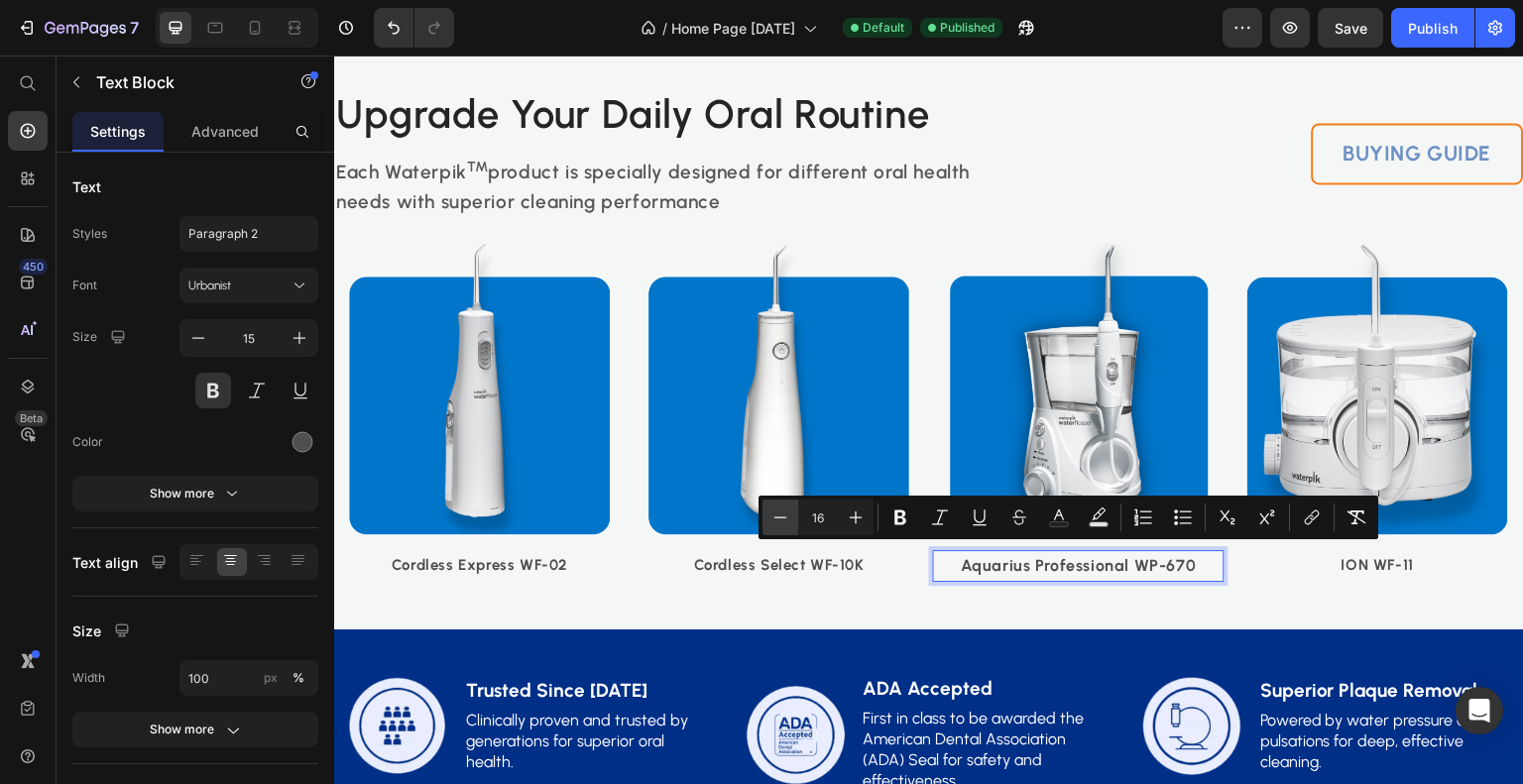 click 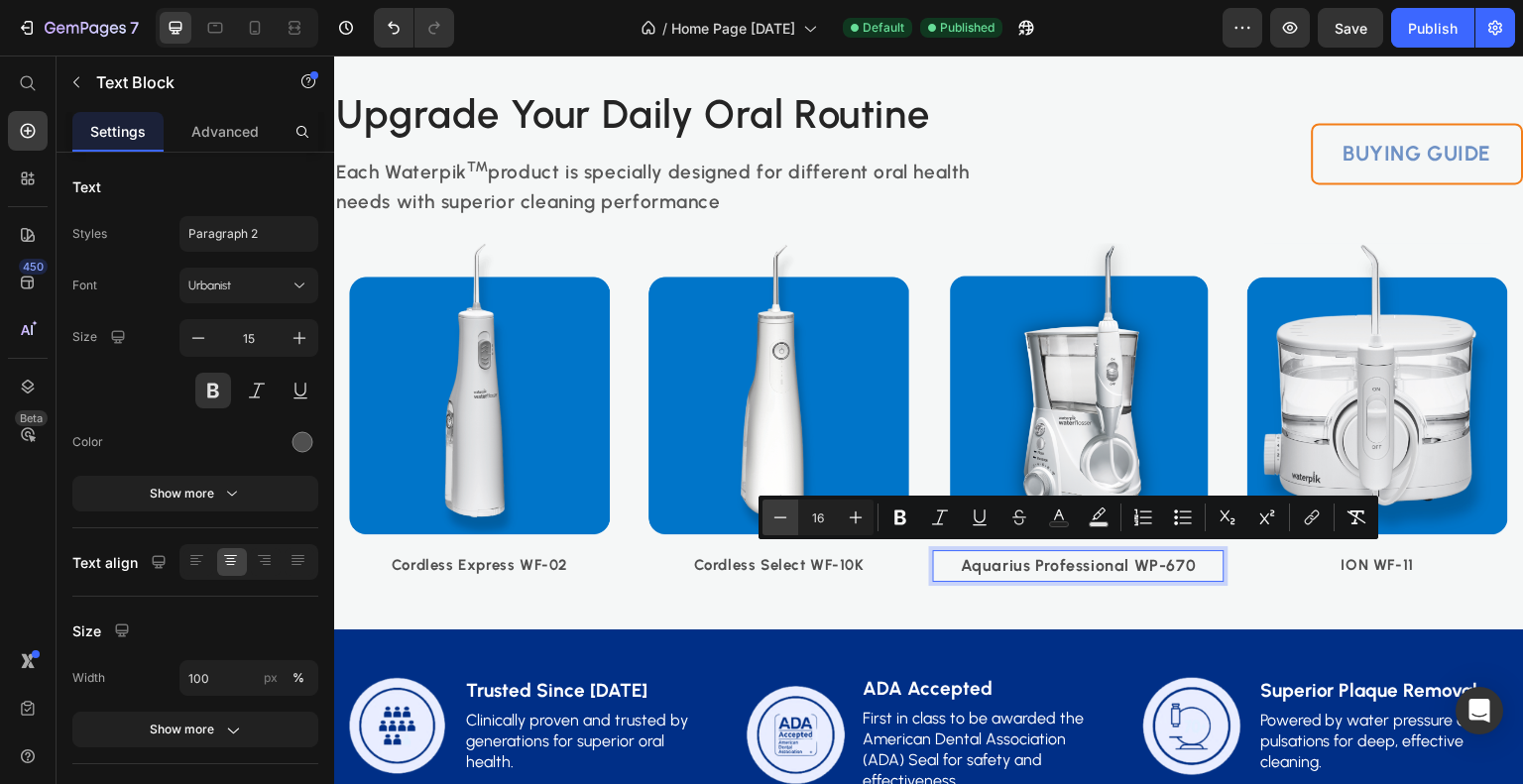 type on "15" 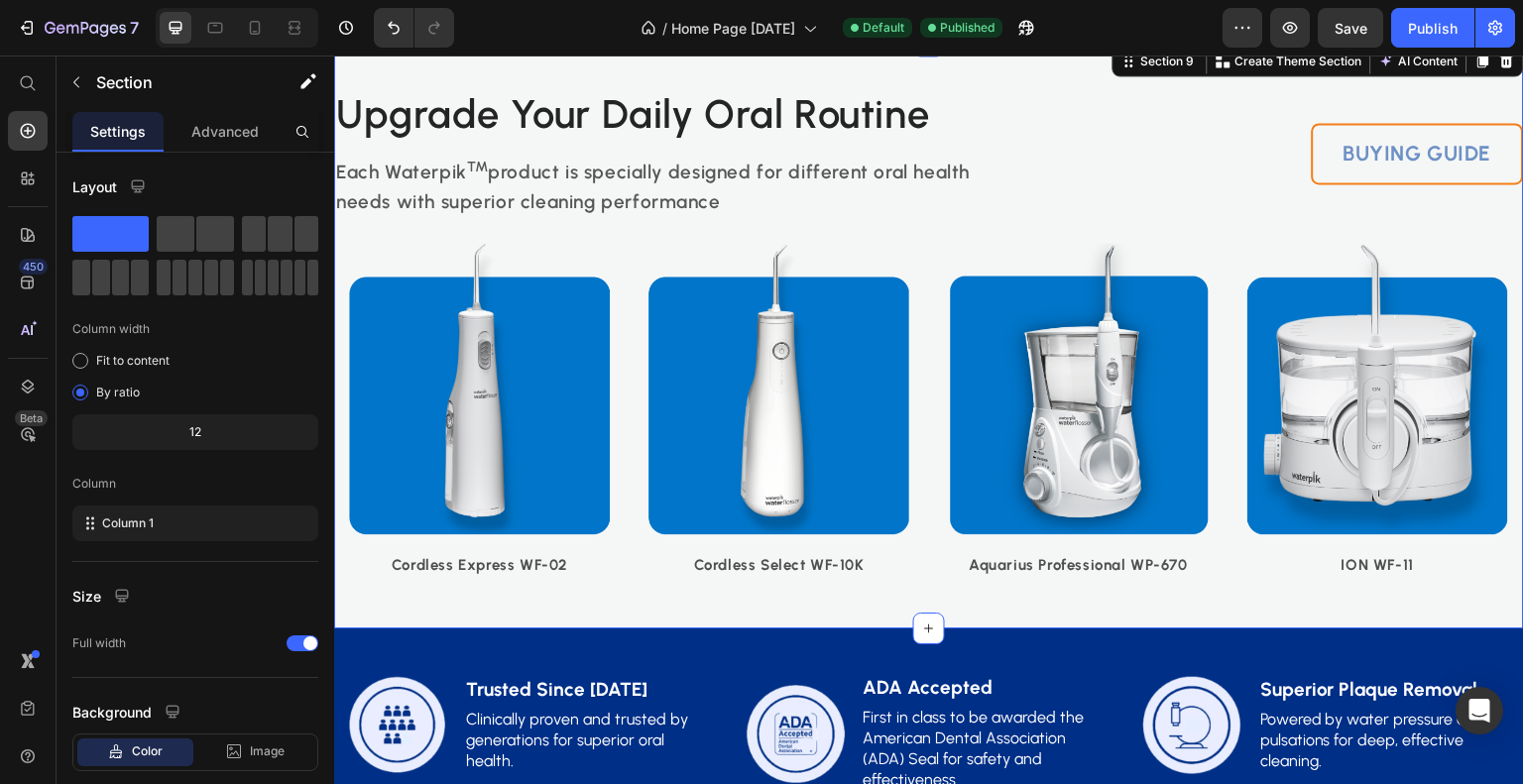 click on "Upgrade Your Daily Oral Routine Heading Each Waterpik ™  product is specially designed for different oral health needs with superior cleaning performance Text block Buying guide Button Row Image Cordless Express WF-02 Text Block Image Cordless Select WF-10K Text Block Image Aquarius Professional WP-670 Text Block Image ION WF-11 Text Block Row Buying guide Button Row Section 9   You can create reusable sections Create Theme Section AI Content Write with GemAI What would you like to describe here? Tone and Voice Persuasive Product Getting products... Show more Generate" at bounding box center [929, 335] 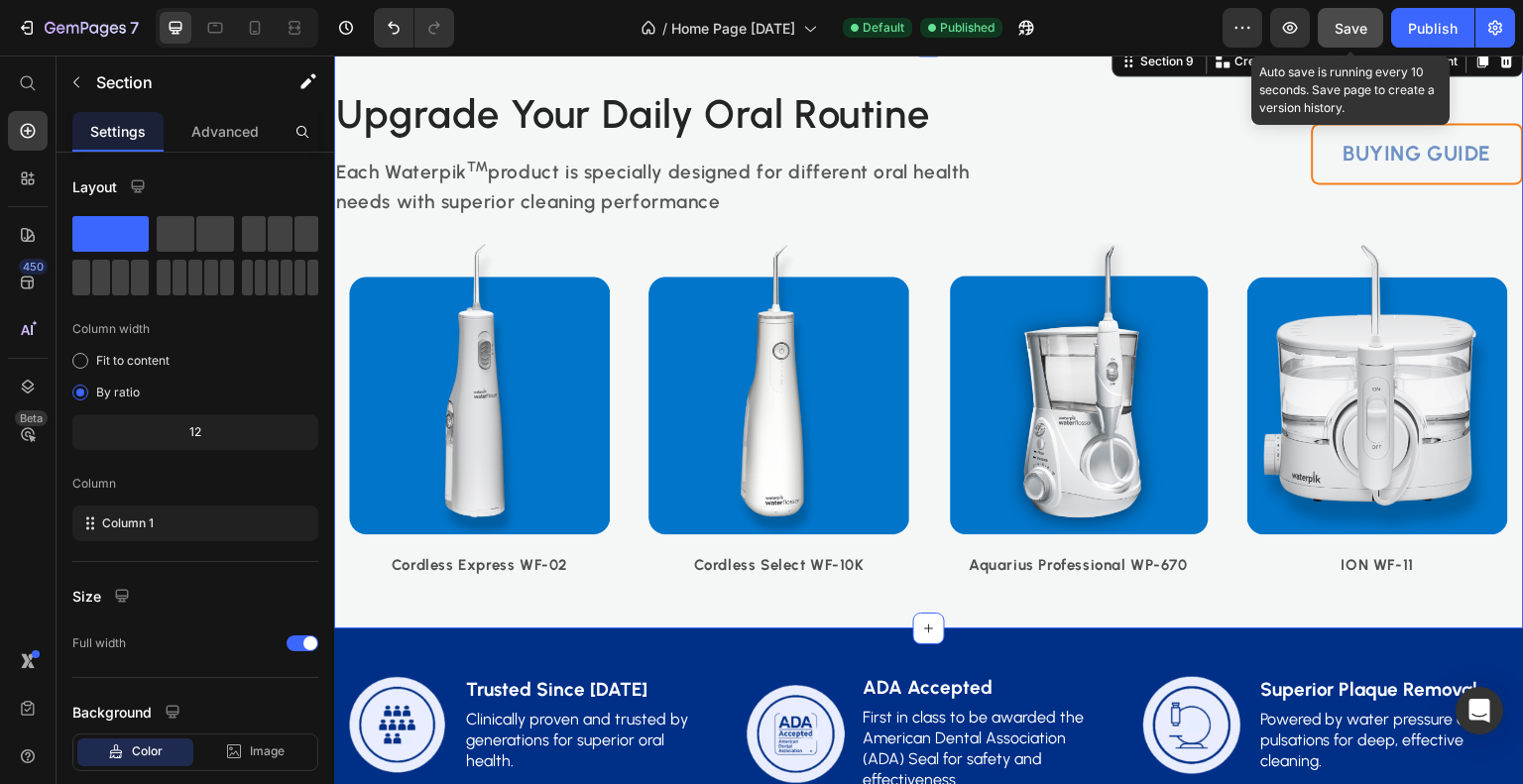 click on "Save" at bounding box center (1350, 28) 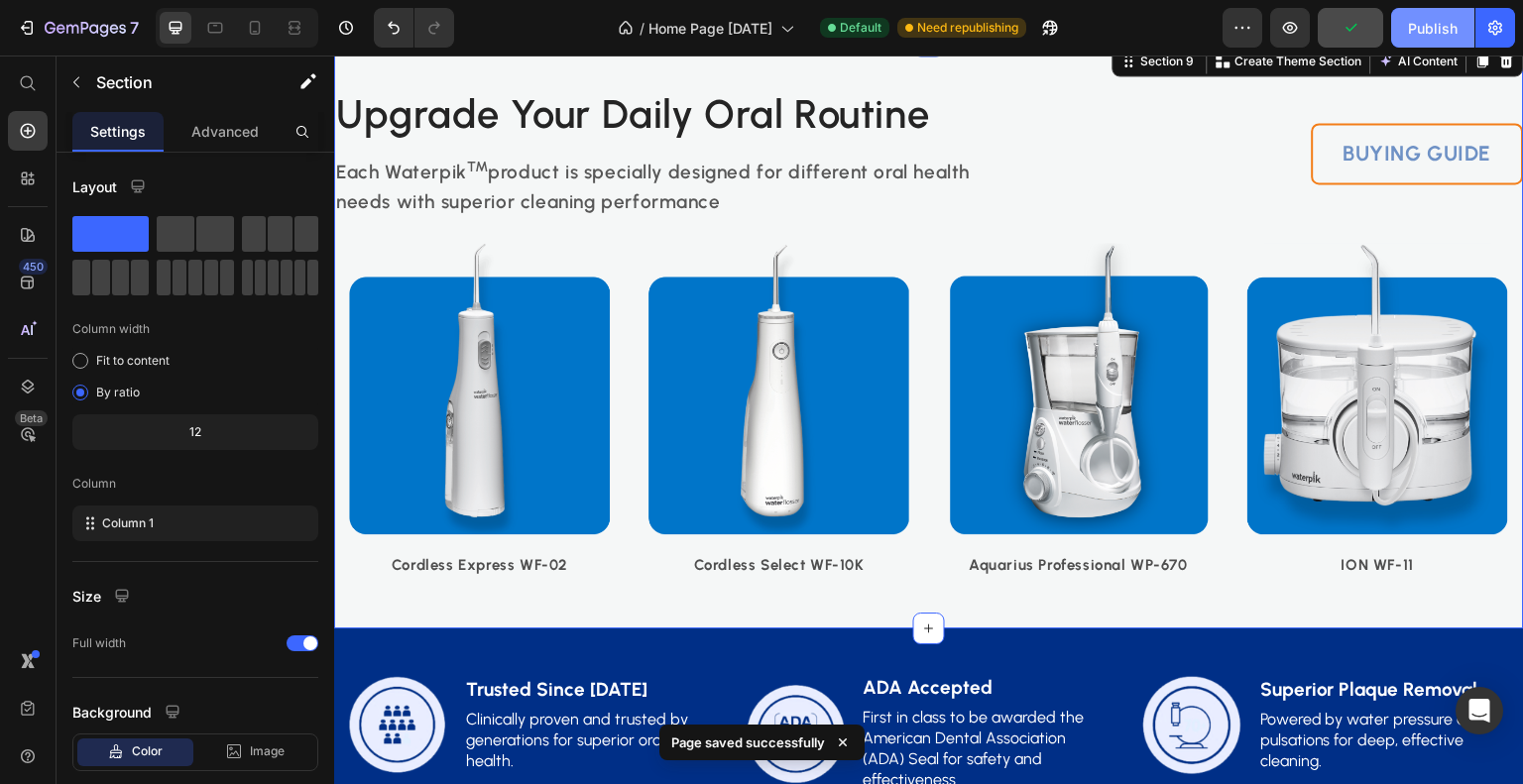 click on "Publish" at bounding box center (1433, 28) 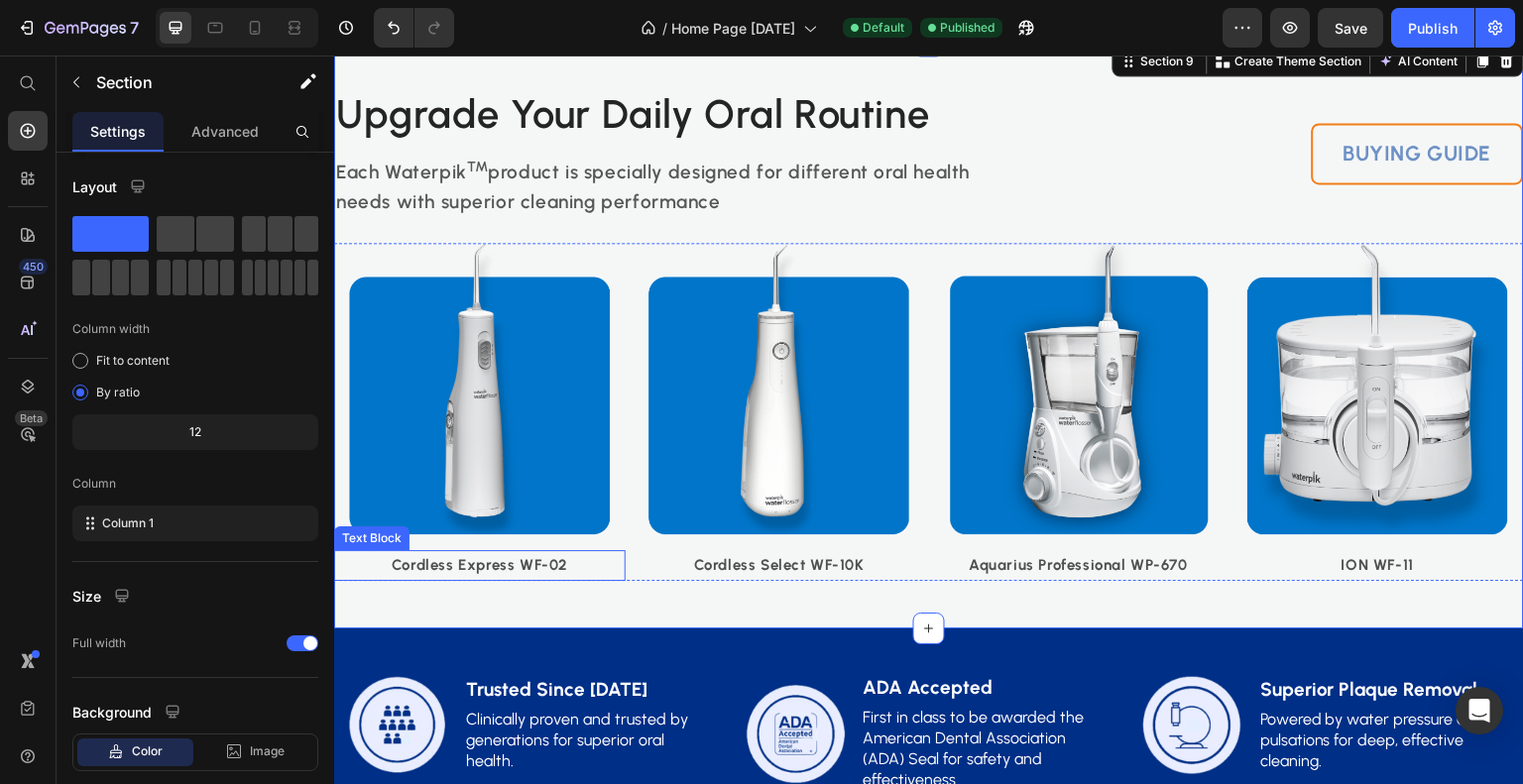 click on "Cordless Express WF-02" at bounding box center (480, 565) 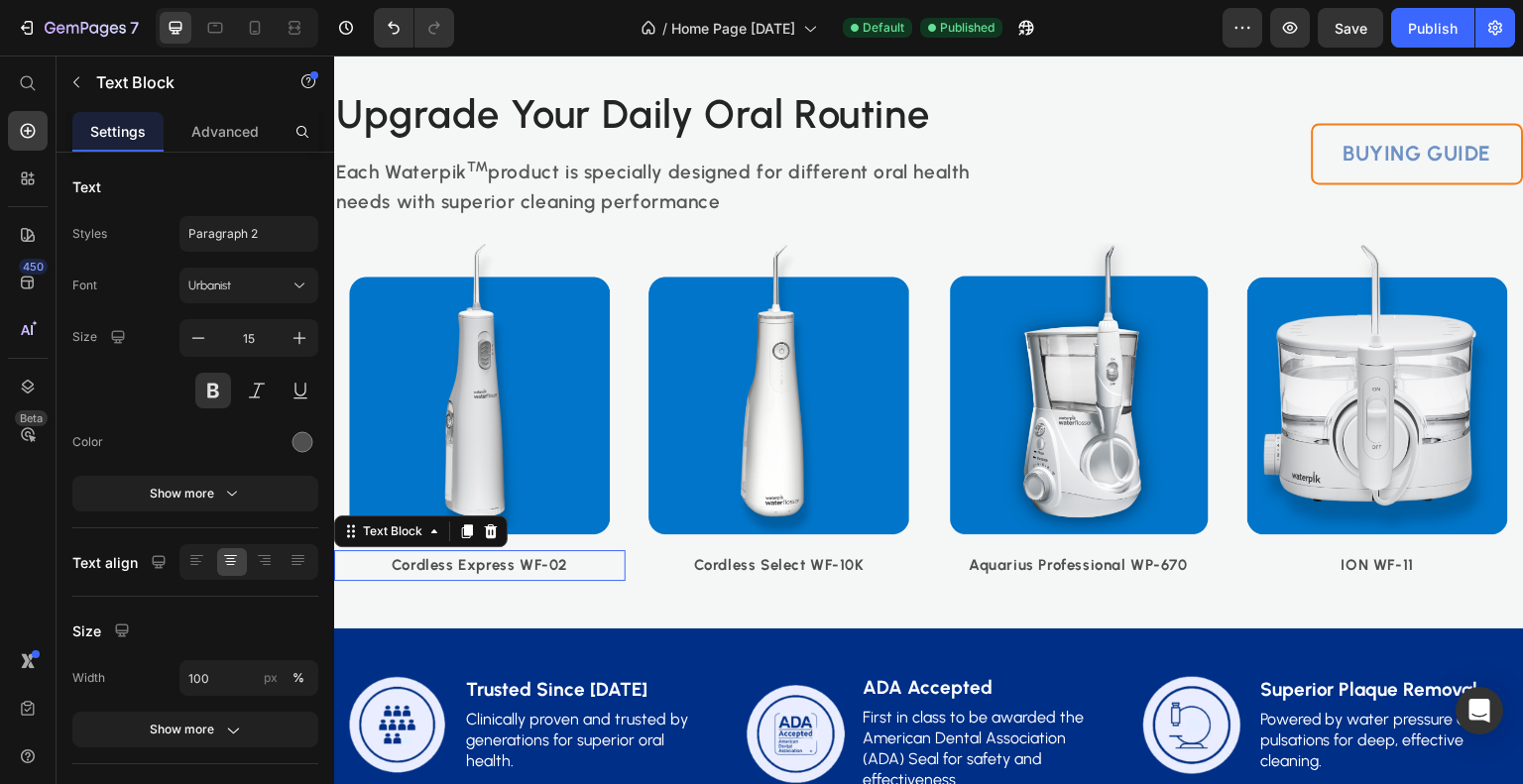 click on "Cordless Express WF-02" at bounding box center (480, 565) 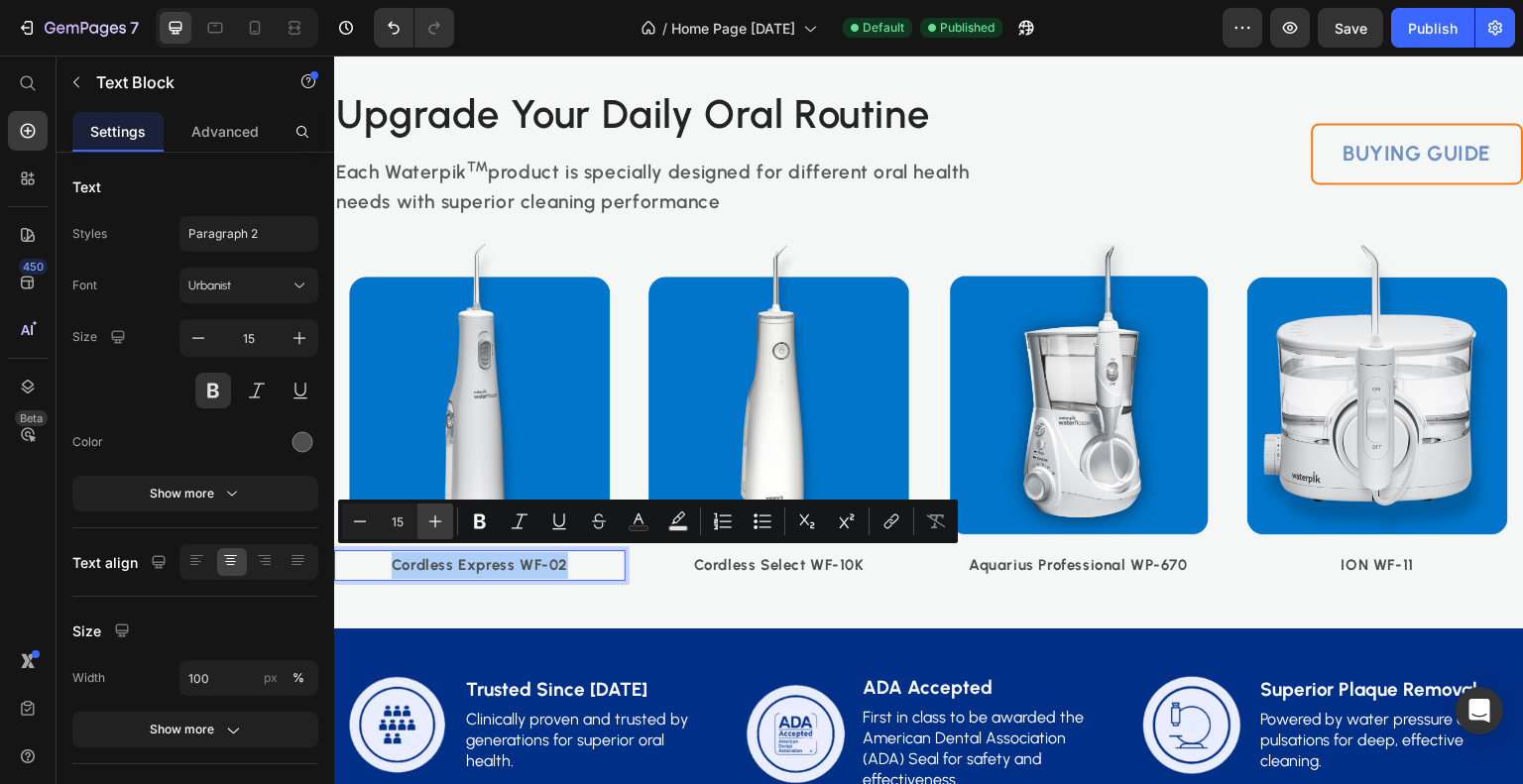 click 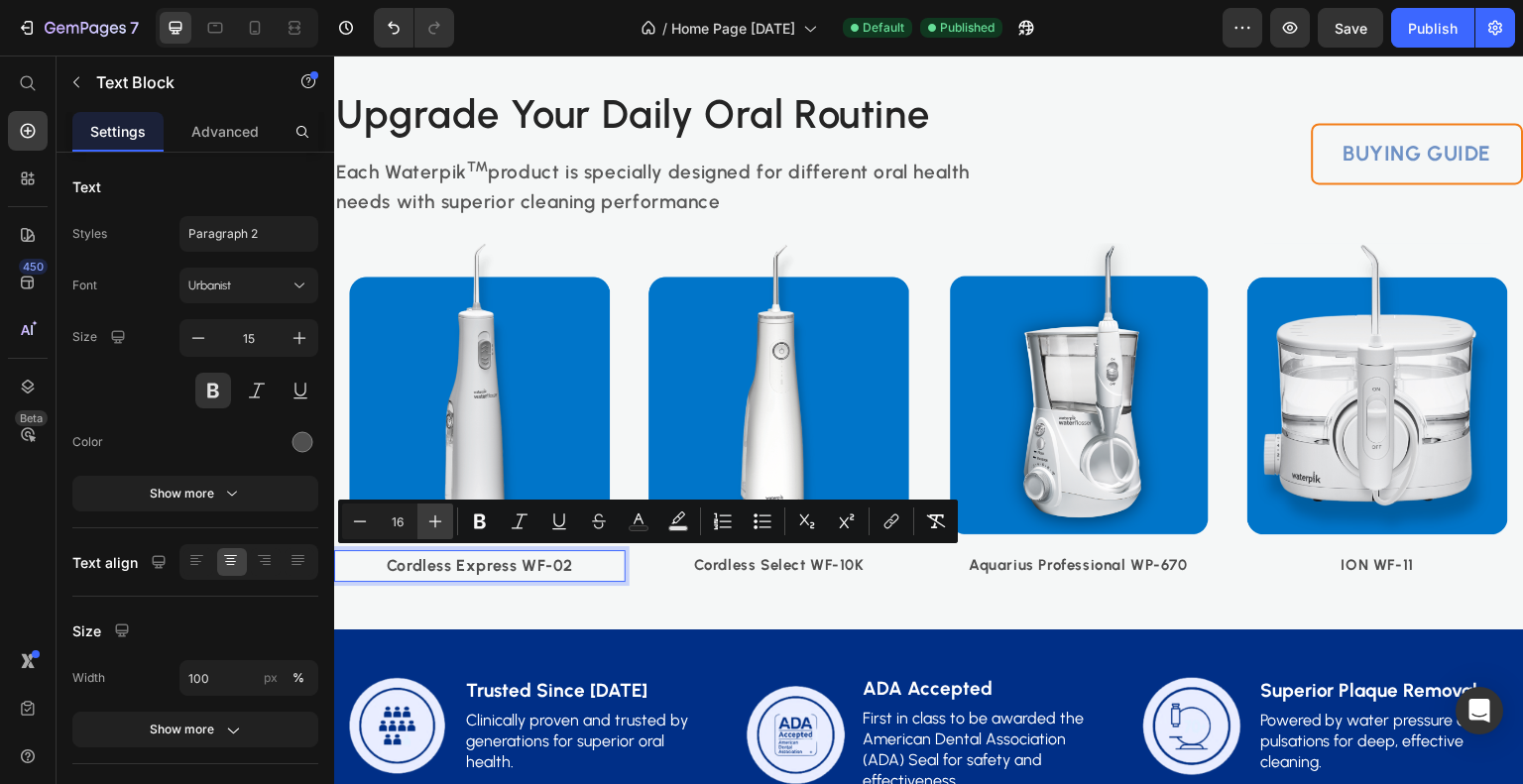 click 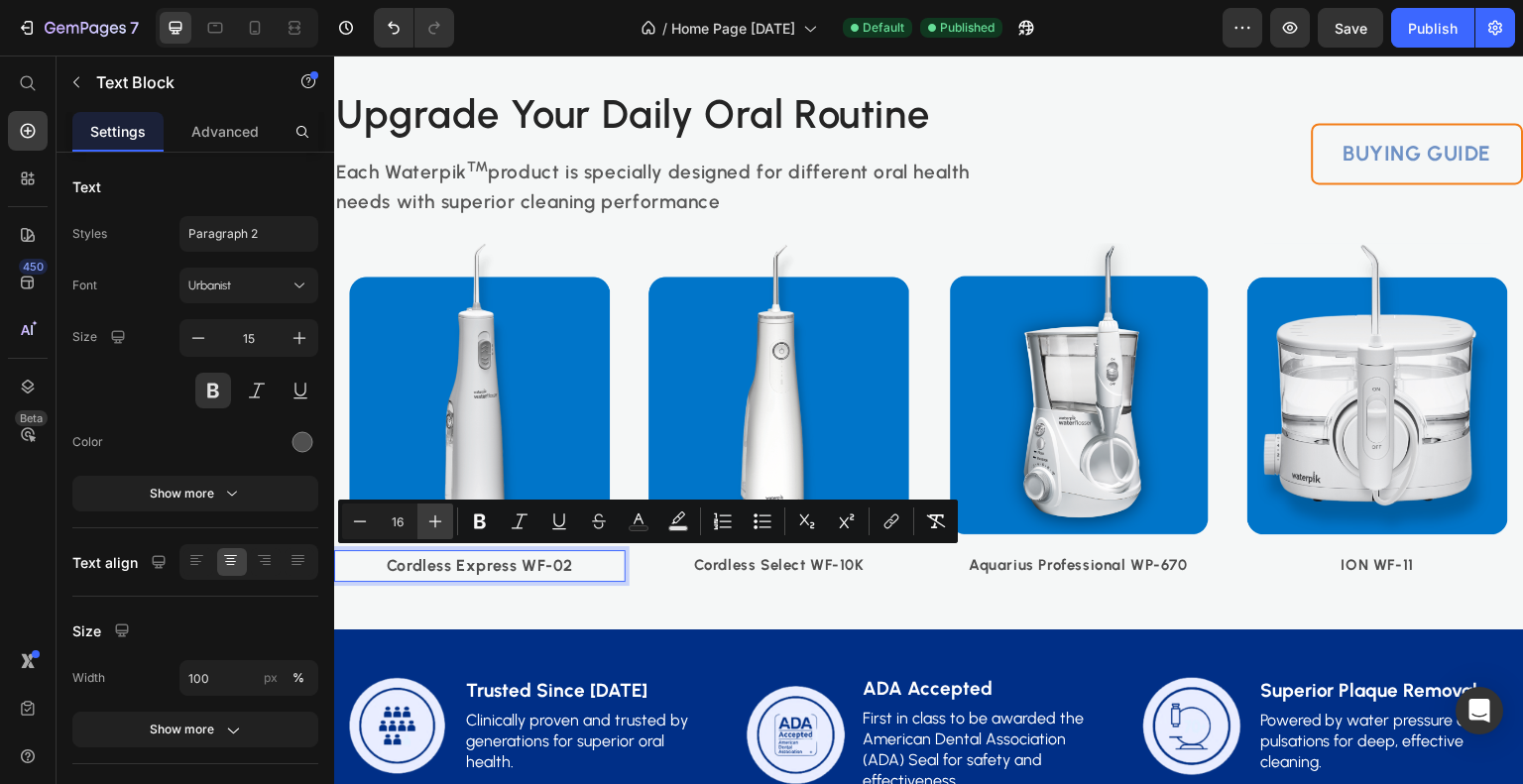 type on "17" 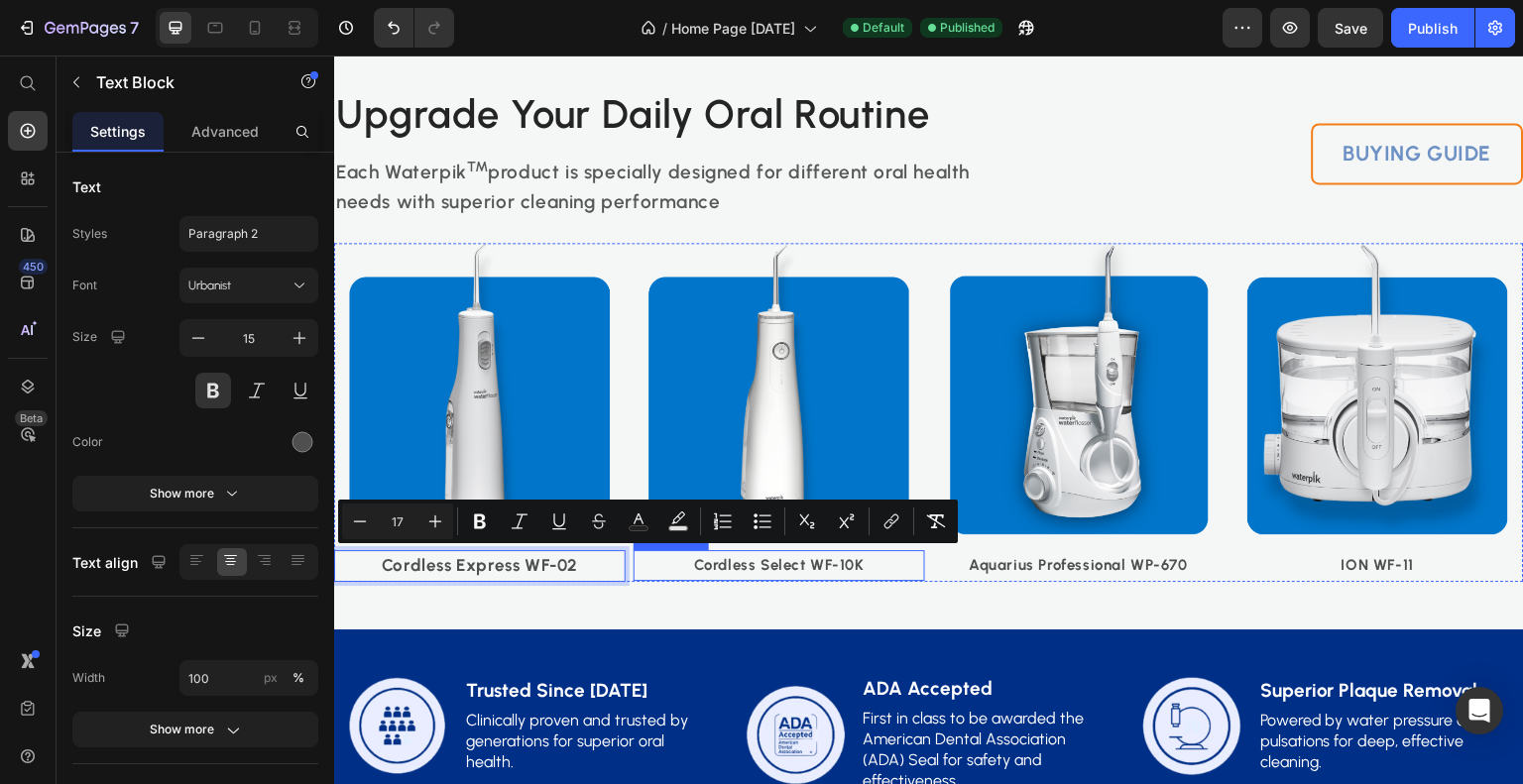 click on "Cordless Select WF-10K" at bounding box center (779, 565) 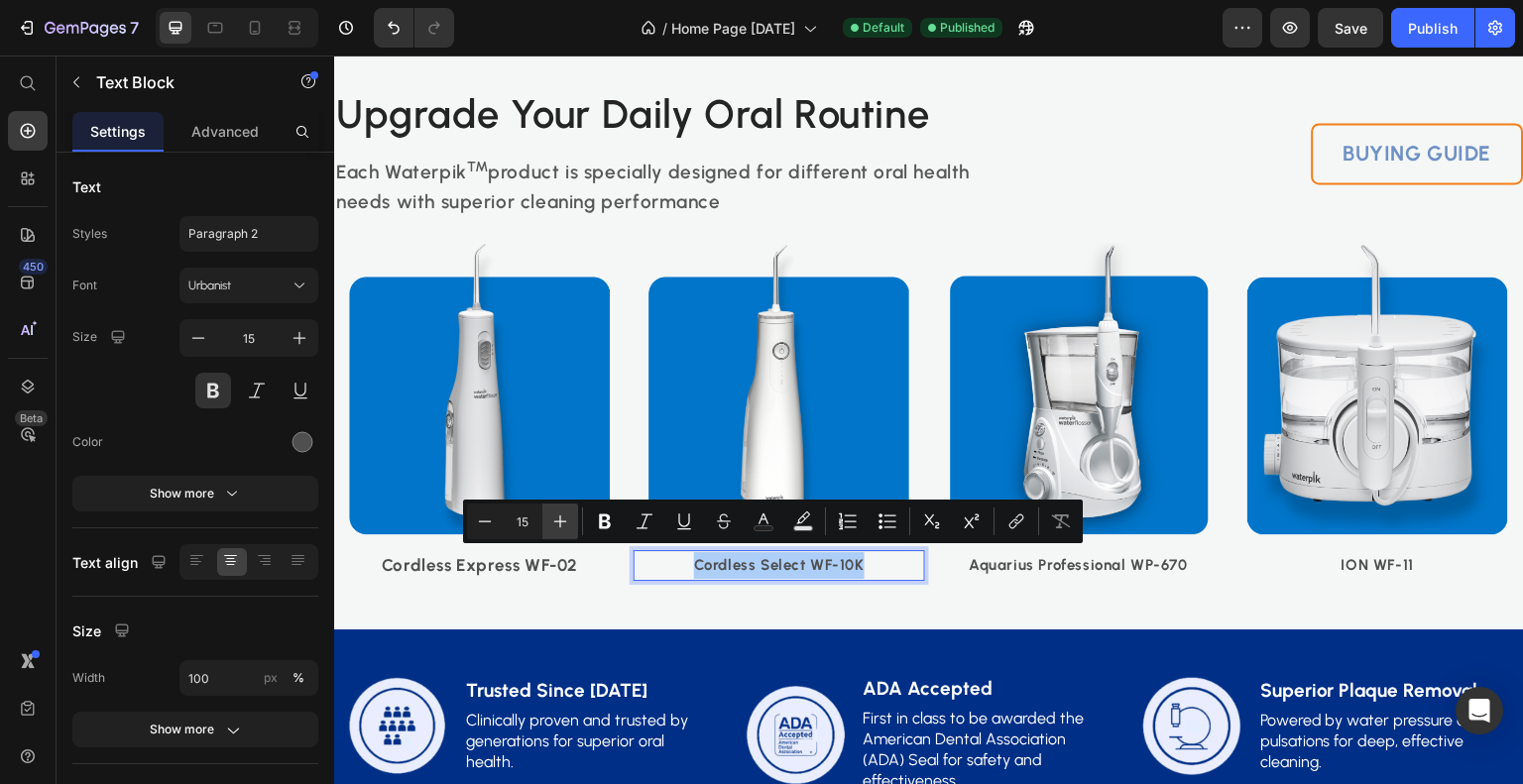 click 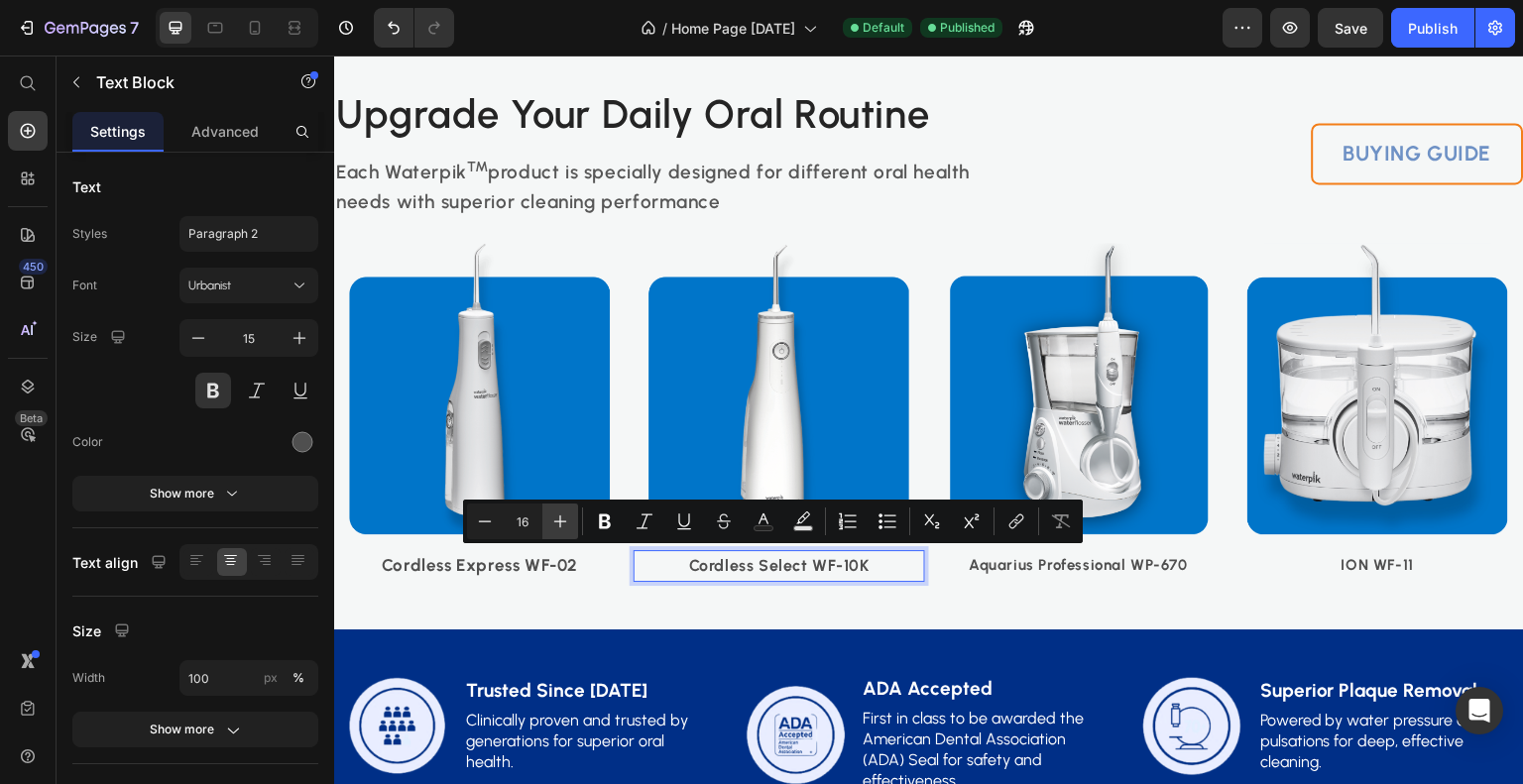 click 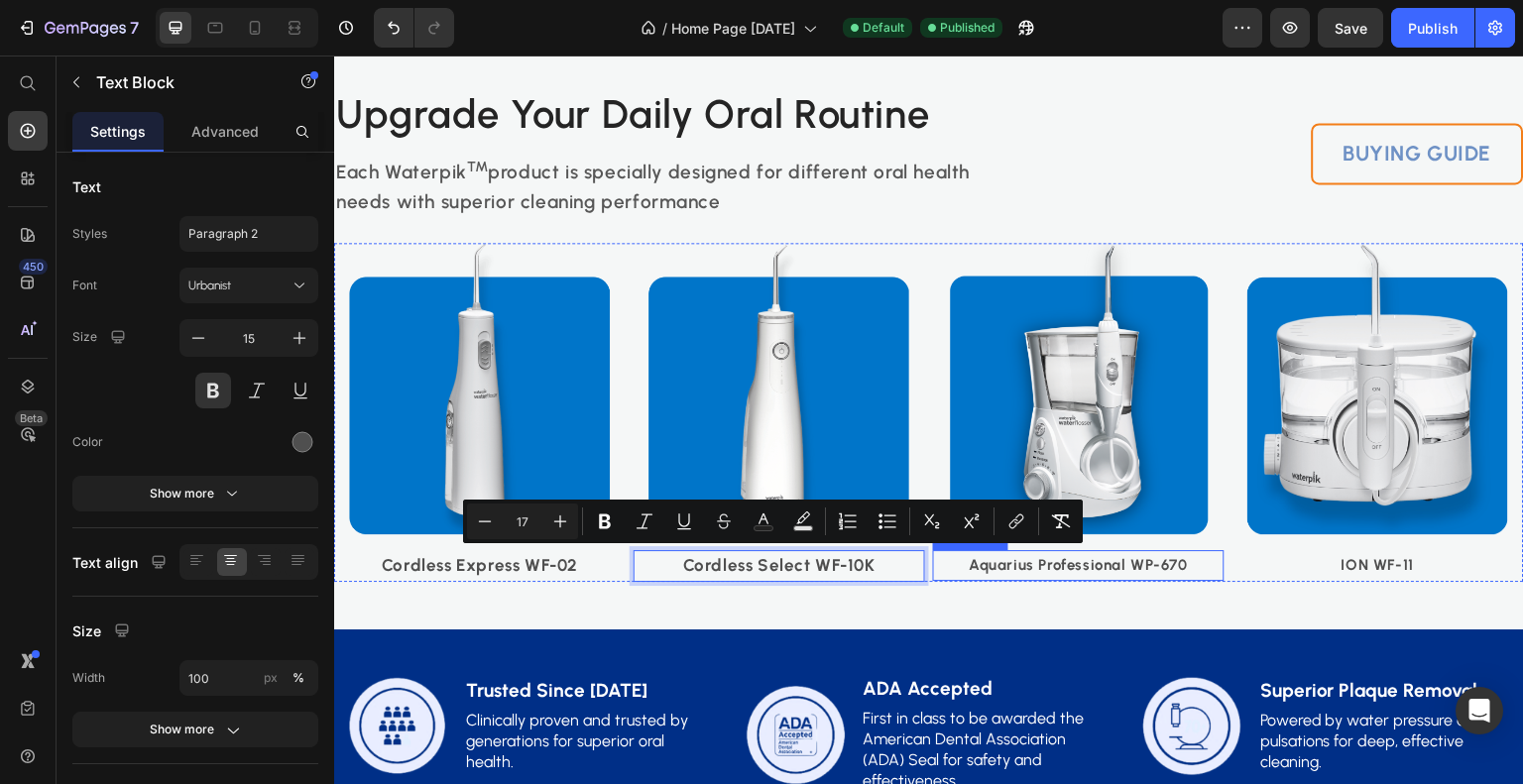 click on "Aquarius Professional WP-670" at bounding box center [1079, 565] 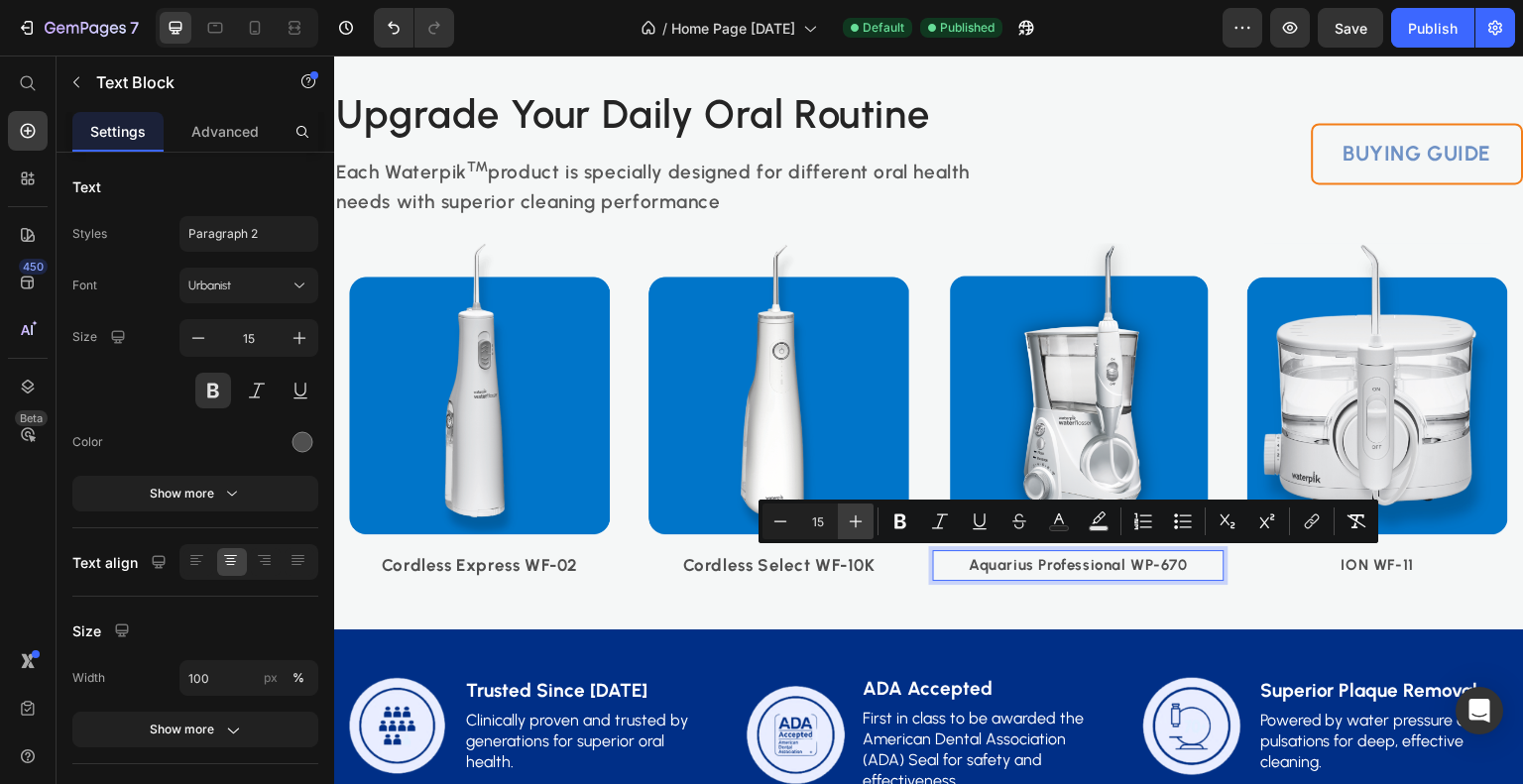 click 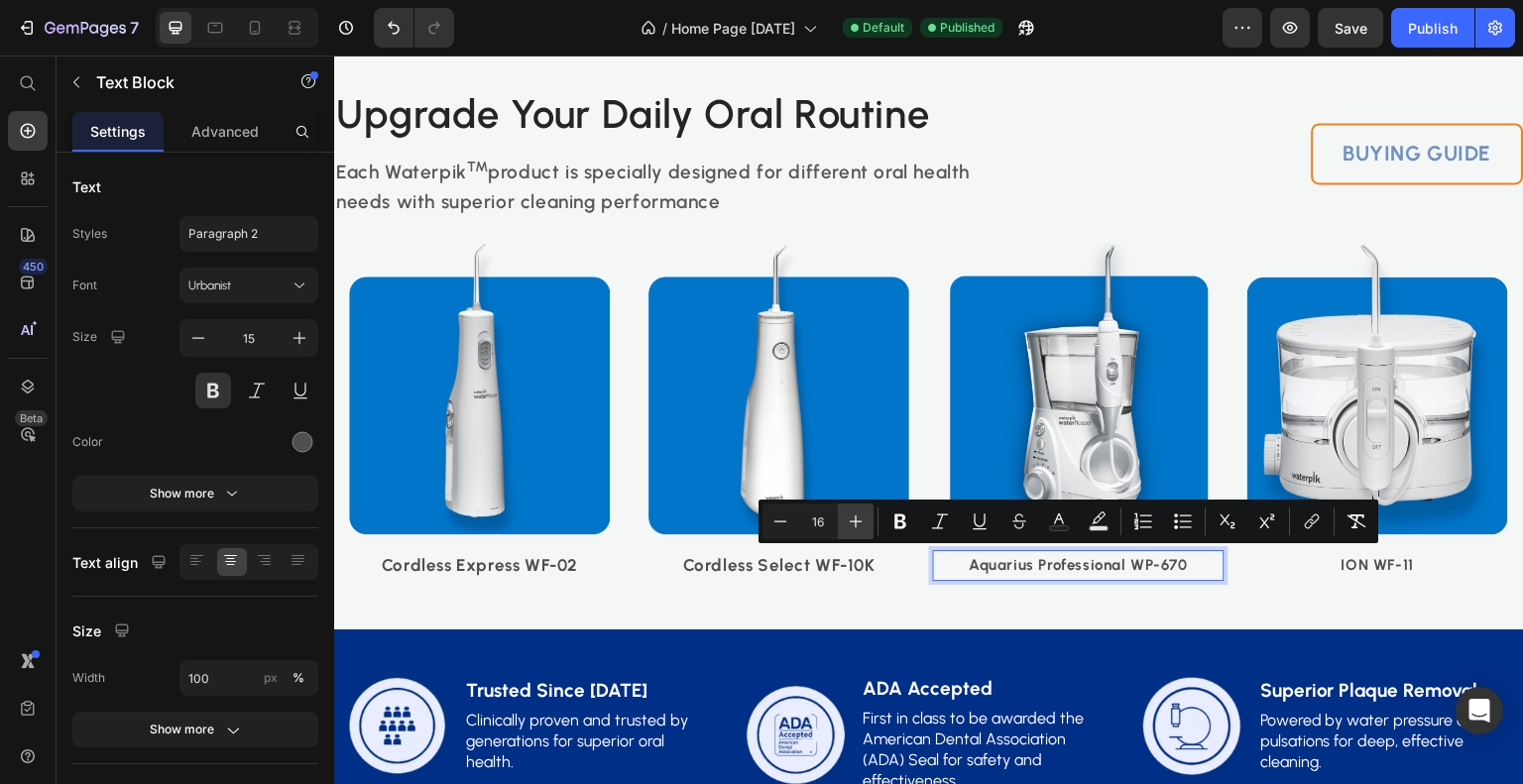 click 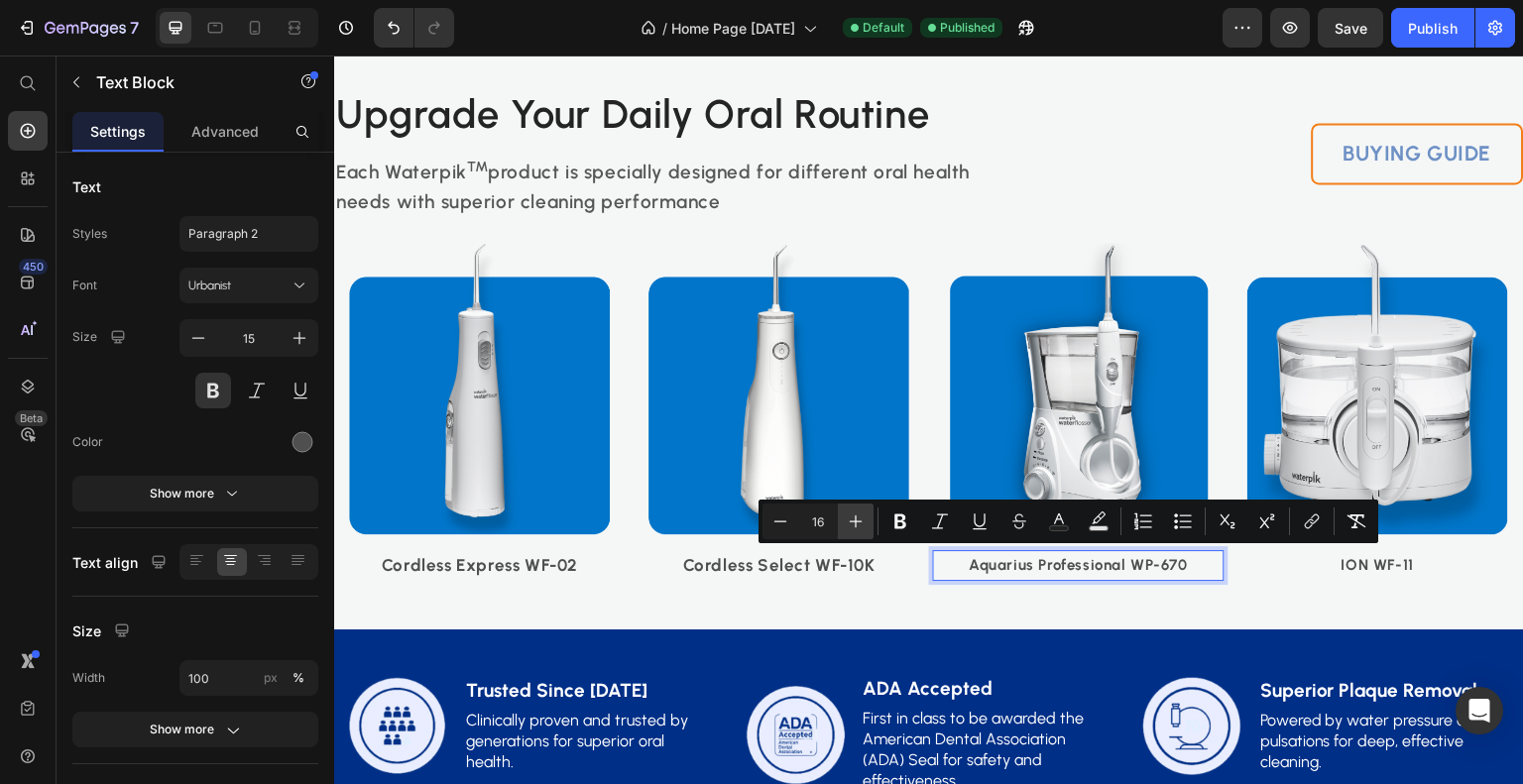 type on "17" 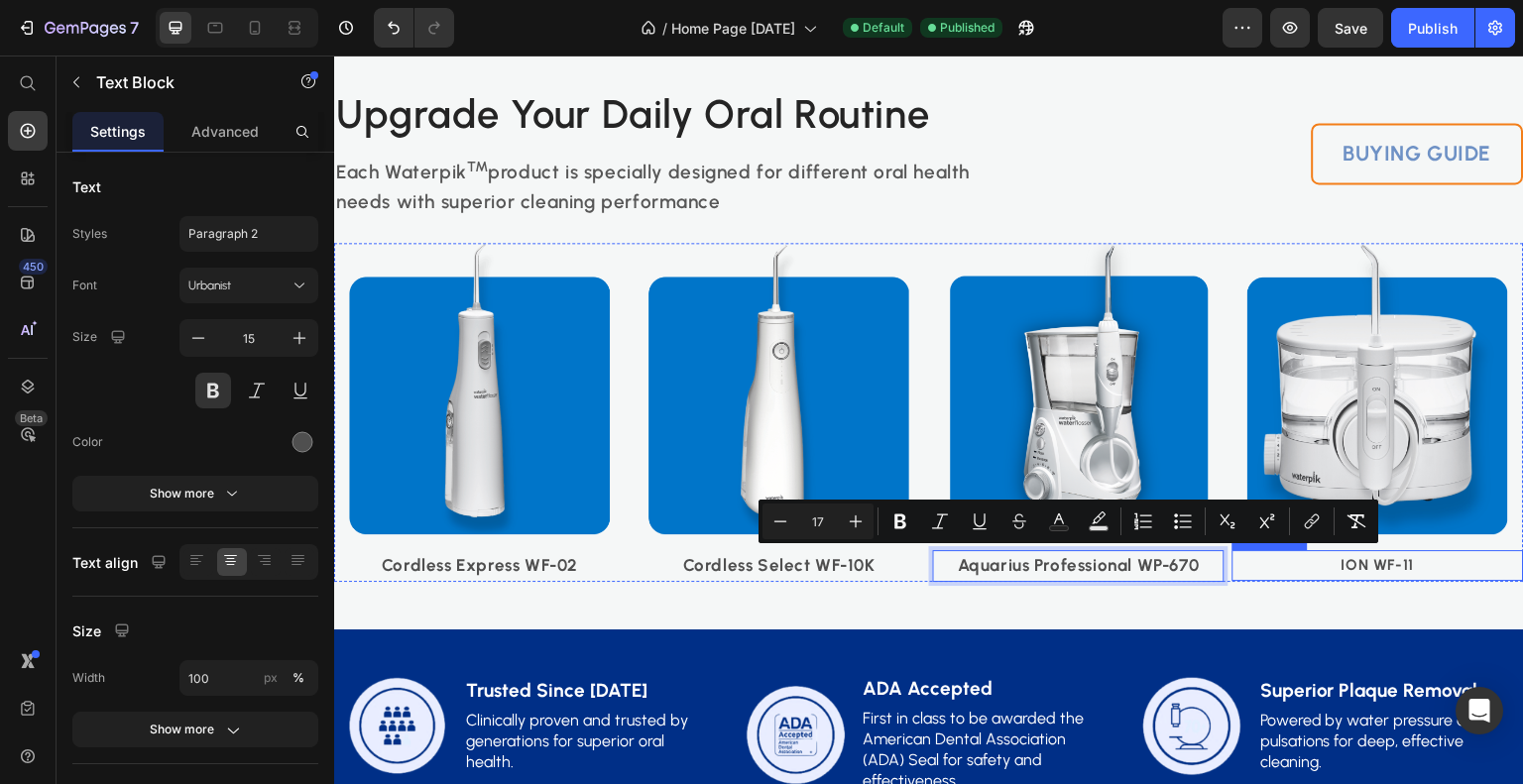 click on "ION WF-11" at bounding box center (1378, 565) 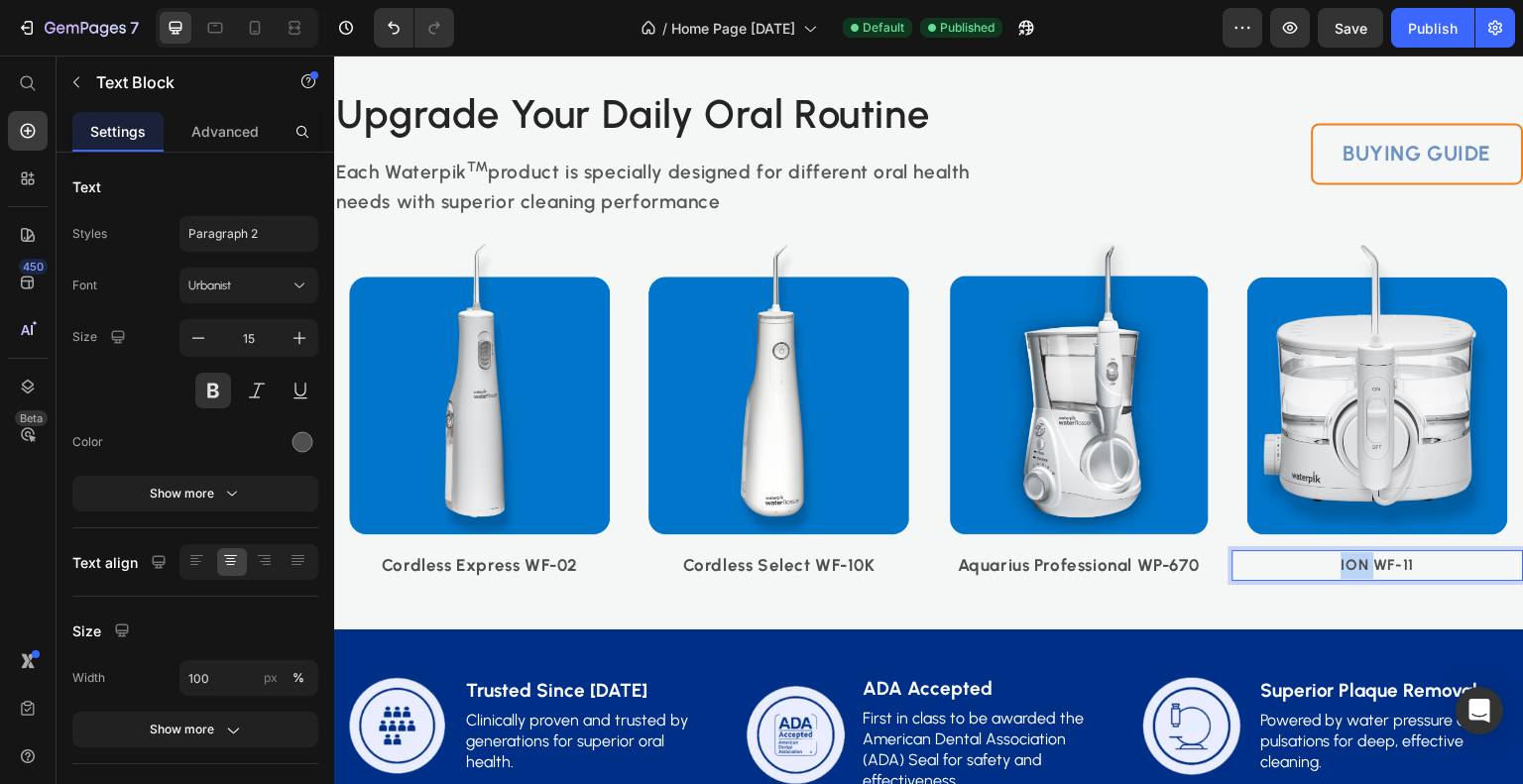 click on "ION WF-11" at bounding box center [1378, 565] 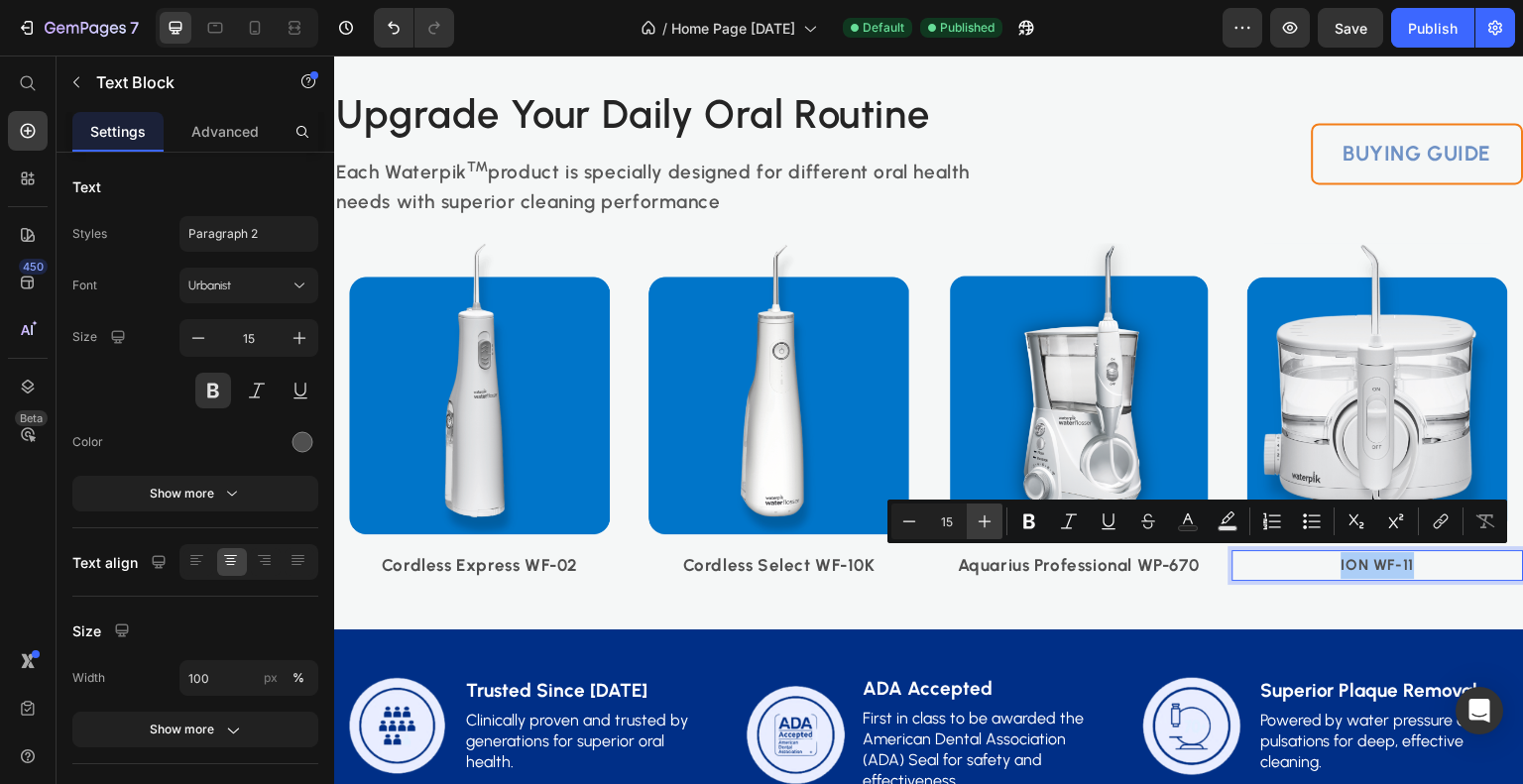 click 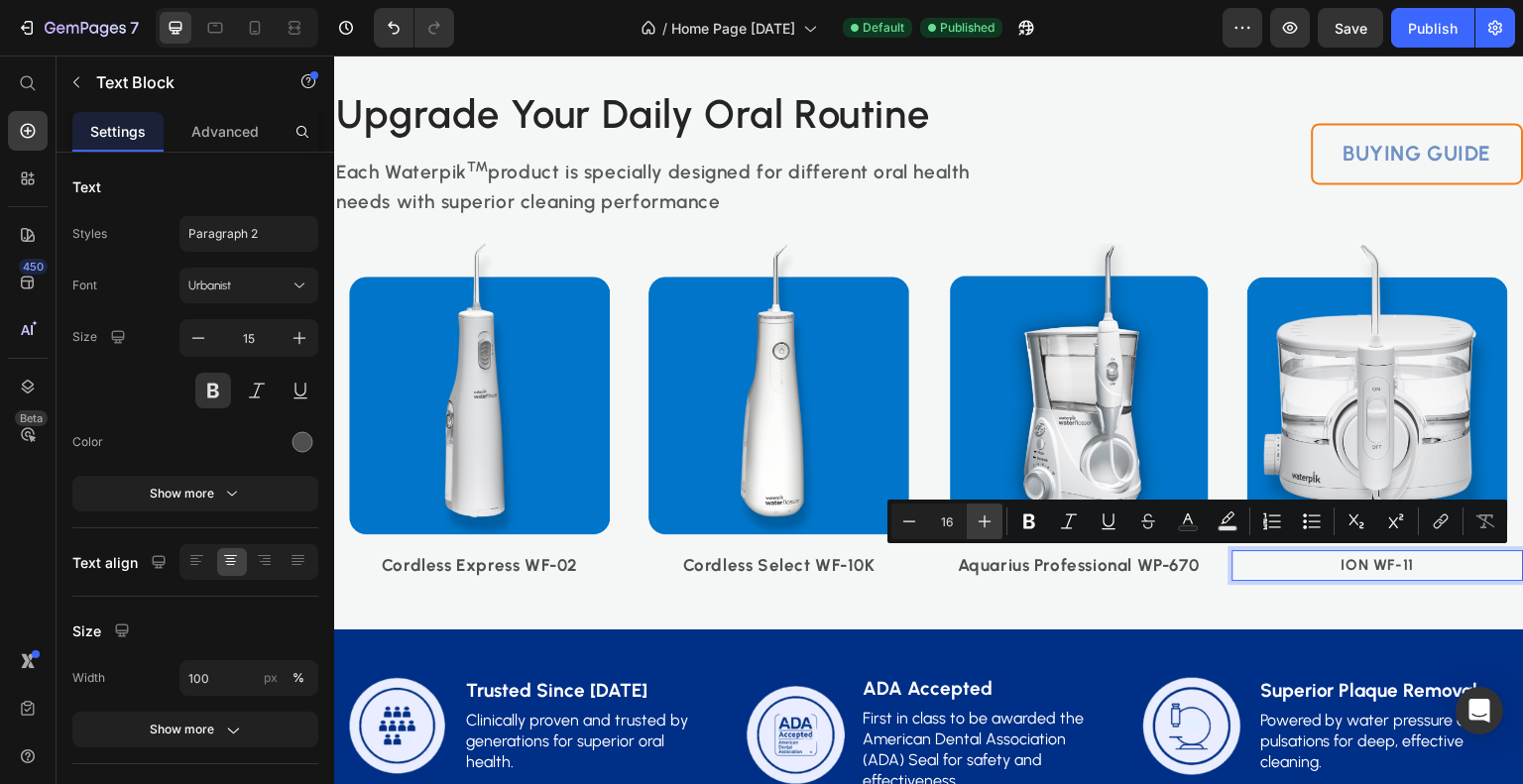 click 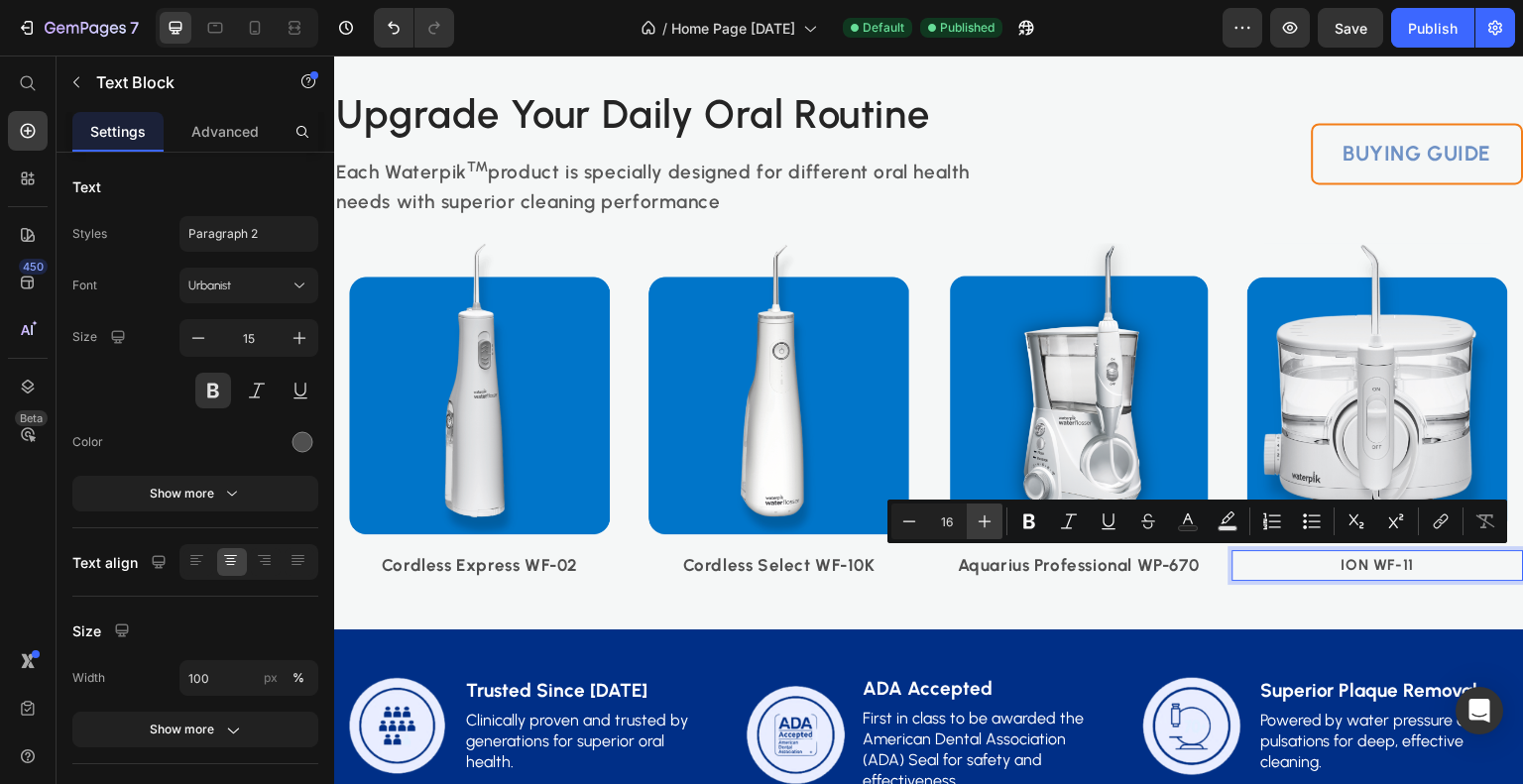 type on "17" 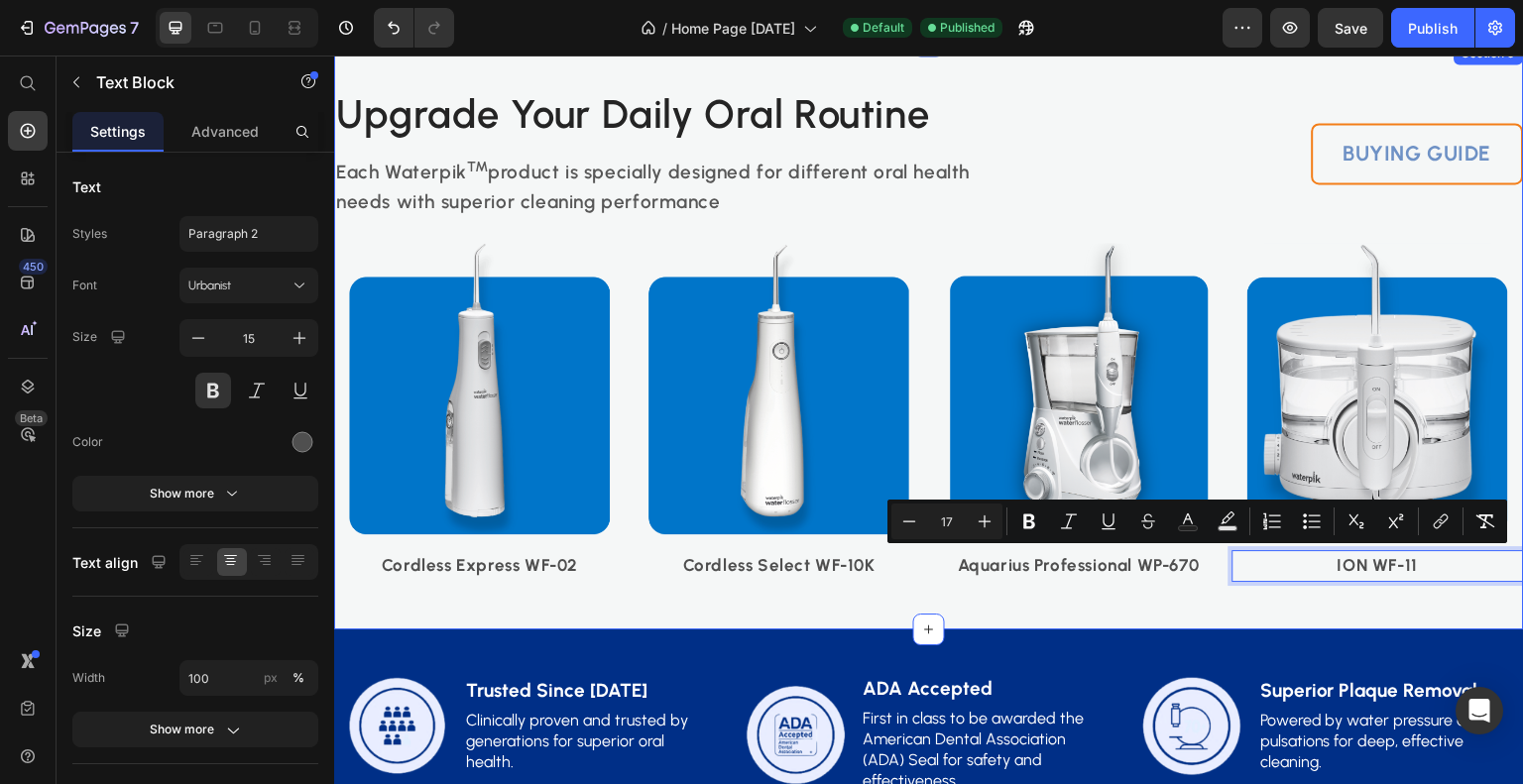 click on "Upgrade Your Daily Oral Routine Heading Each Waterpik ™  product is specially designed for different oral health needs with superior cleaning performance Text block Buying guide Button Row Image Cordless Express WF-02 Text Block Image Cordless Select WF-10K Text Block Image Aquarius Professional WP-670 Text Block Image ION WF-11 Text Block   0 Row Buying guide Button Row Section 9" at bounding box center [929, 335] 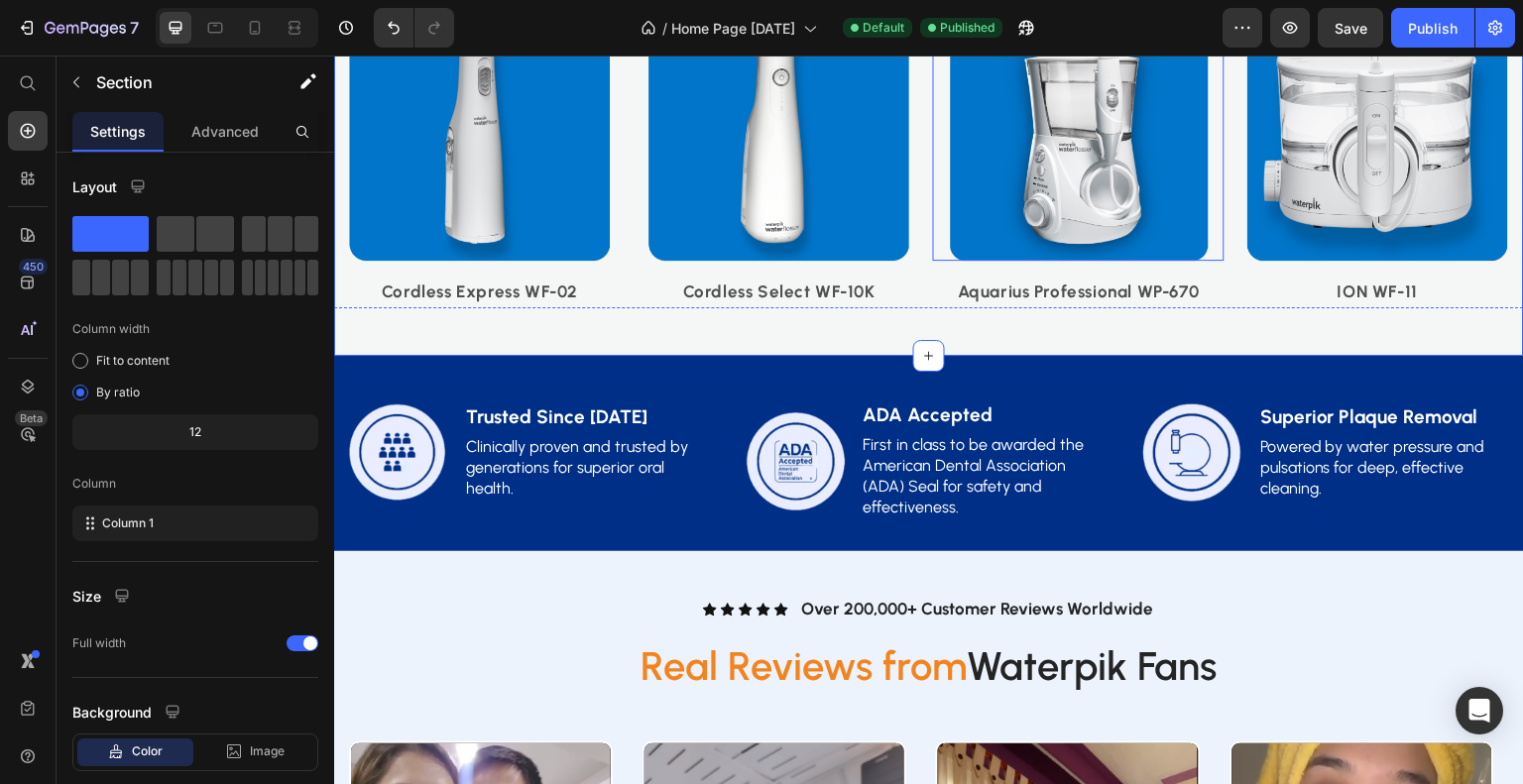 scroll, scrollTop: 3239, scrollLeft: 0, axis: vertical 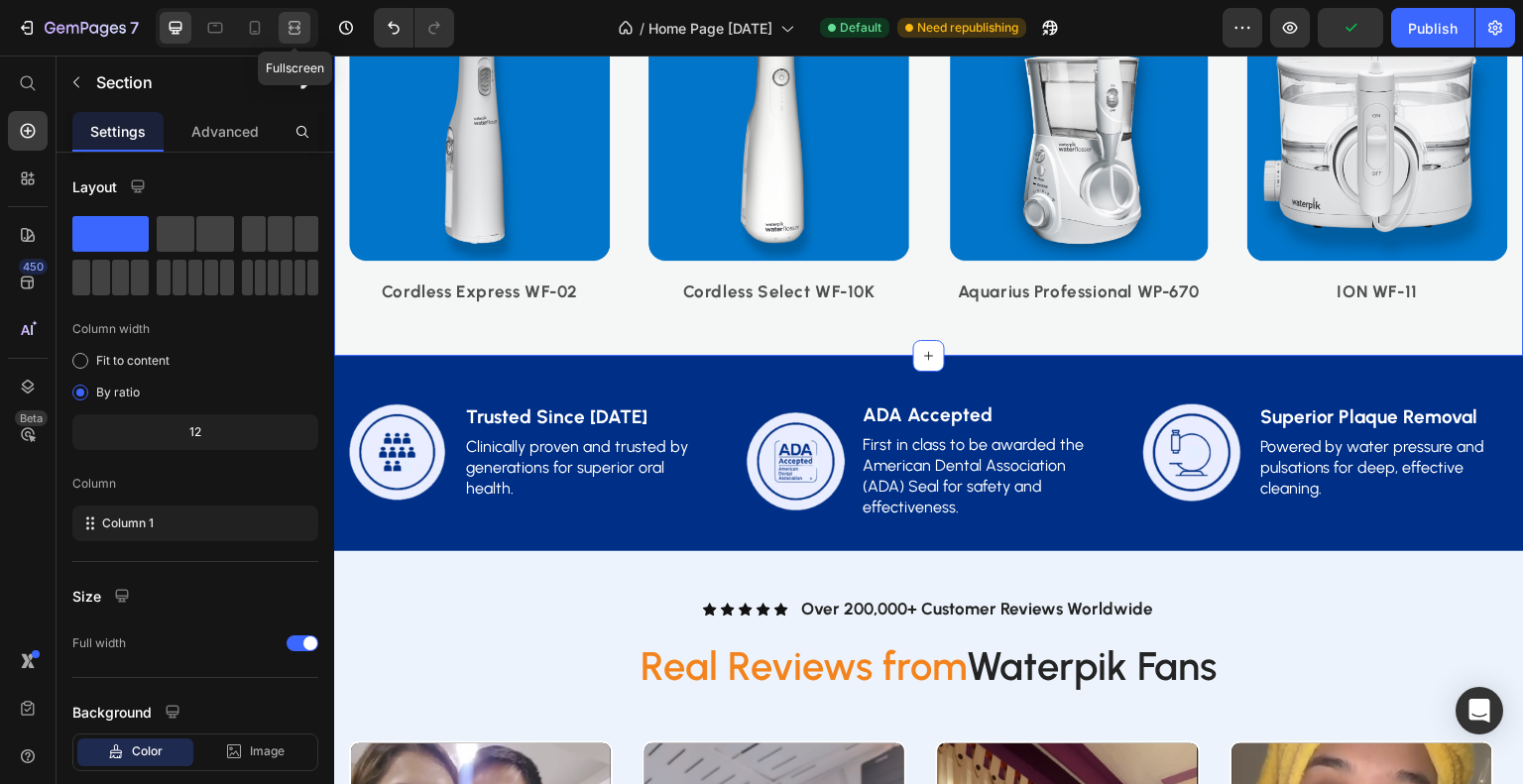 click 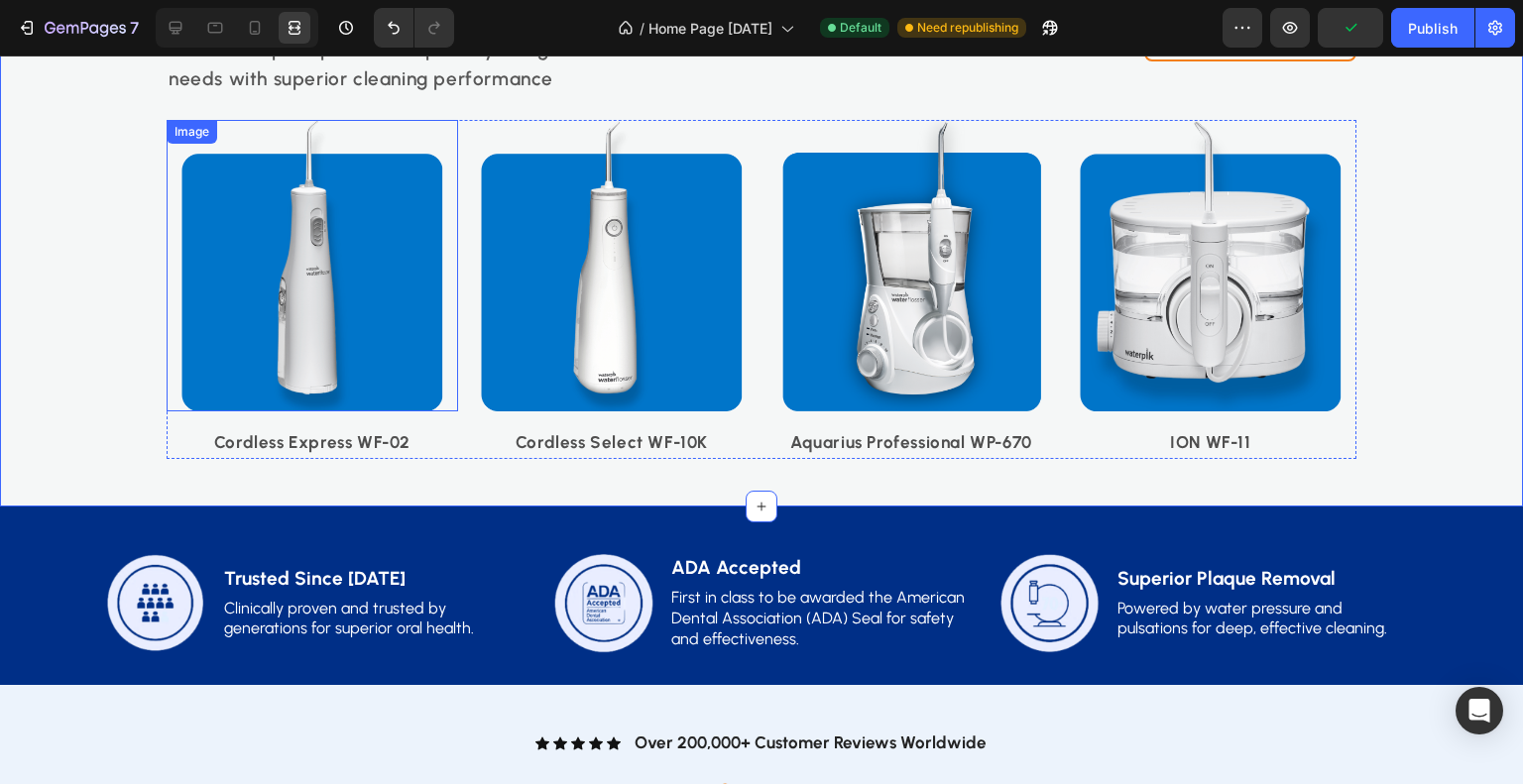 scroll, scrollTop: 3080, scrollLeft: 0, axis: vertical 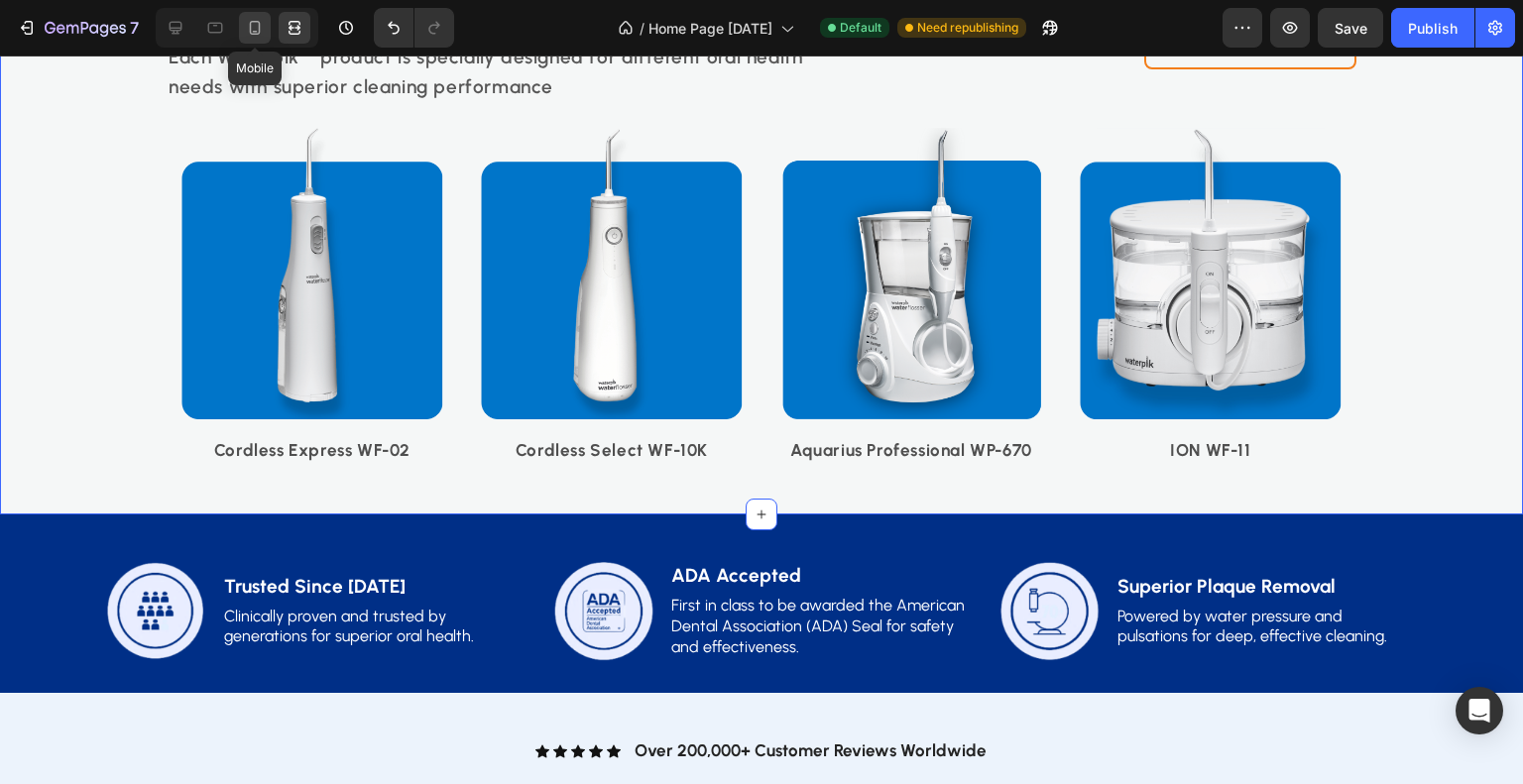 click 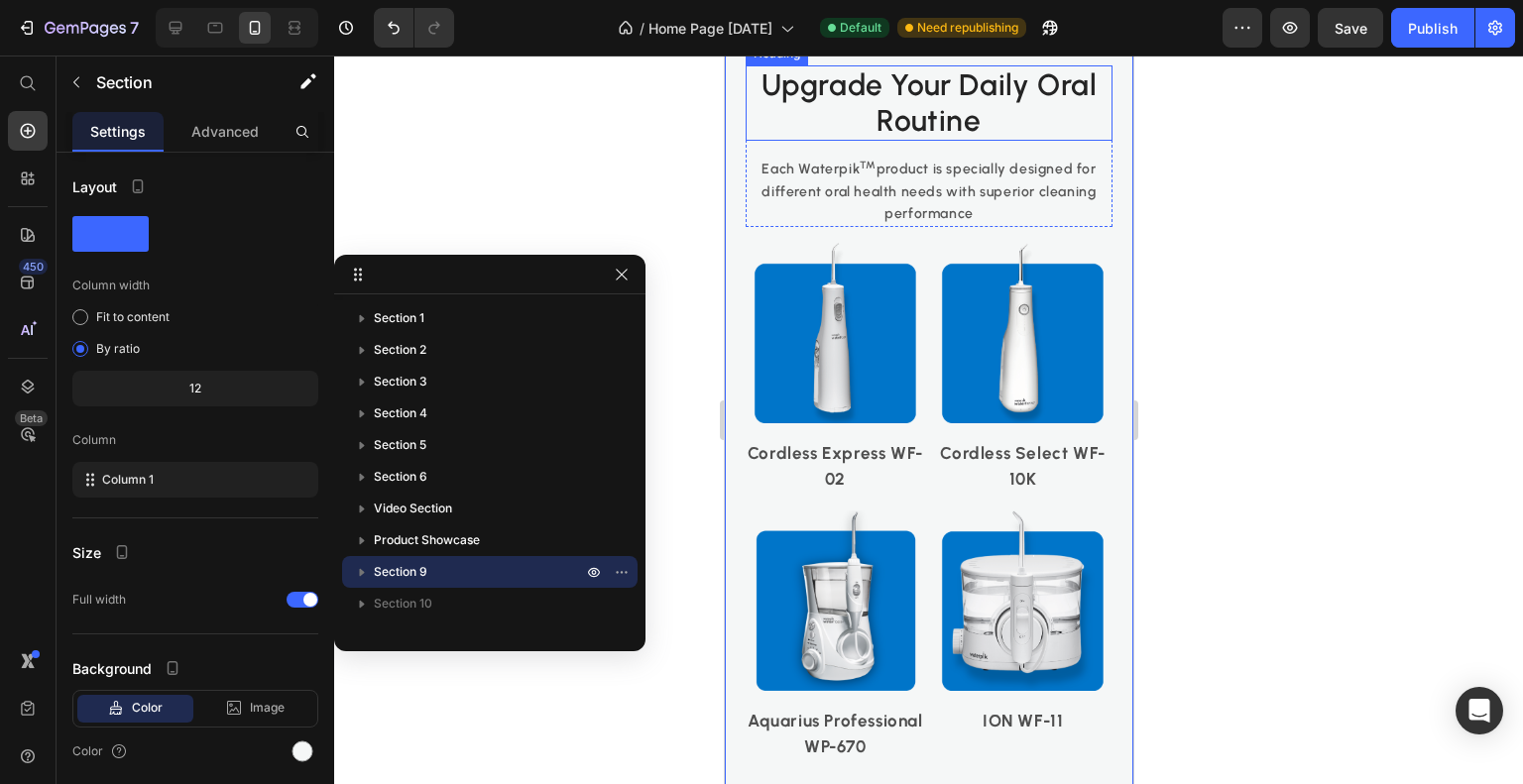 scroll, scrollTop: 3531, scrollLeft: 0, axis: vertical 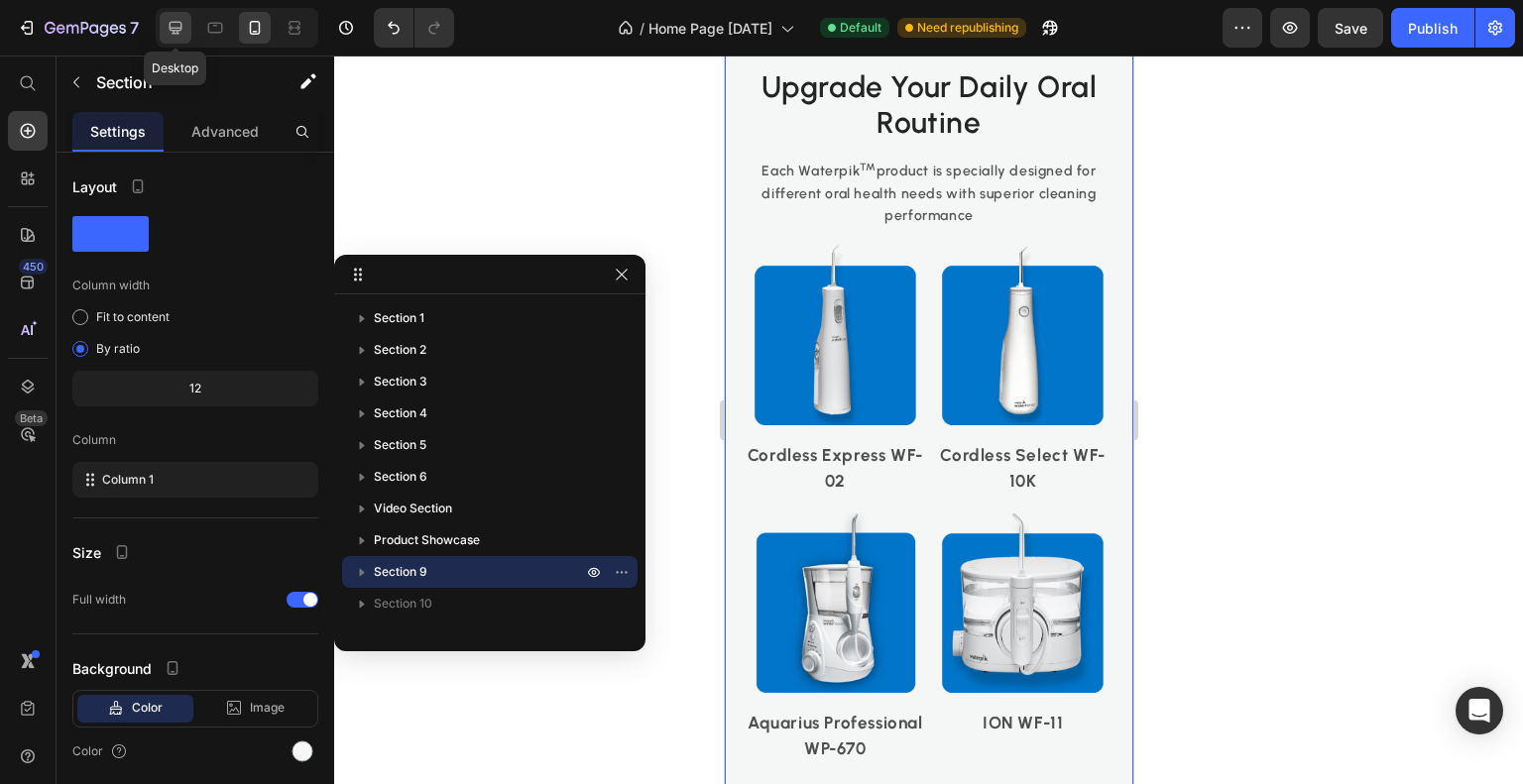 click 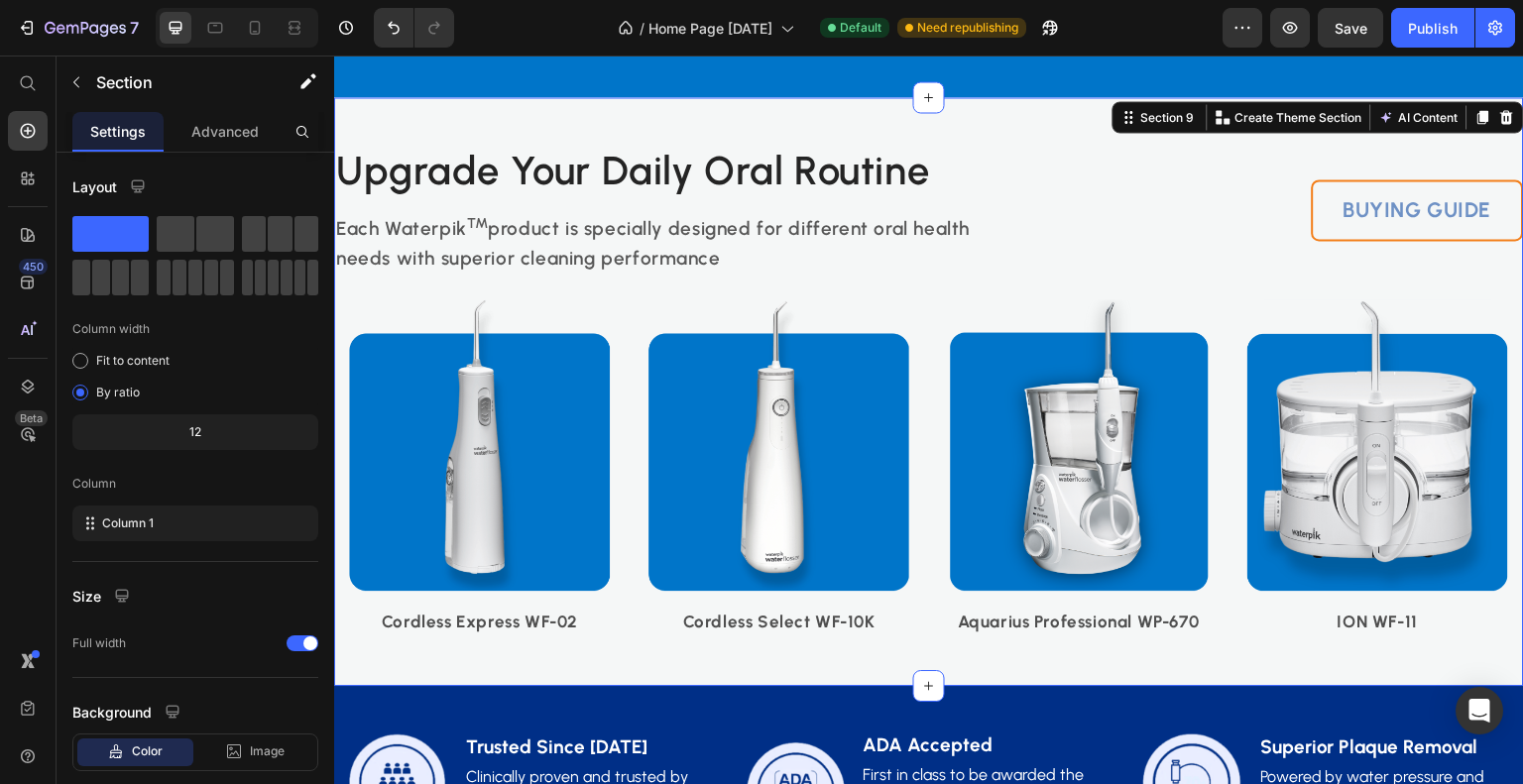scroll, scrollTop: 2861, scrollLeft: 0, axis: vertical 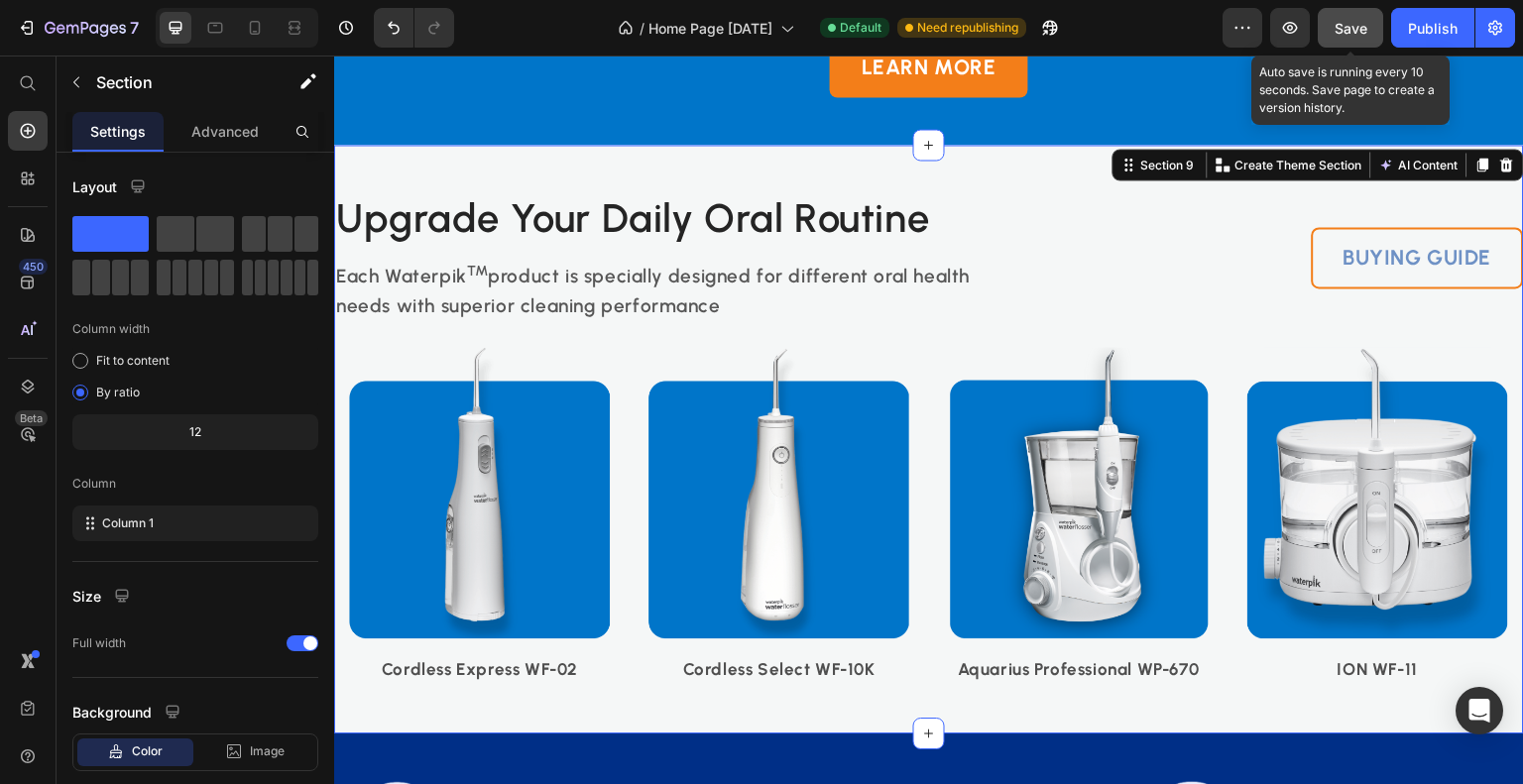 click on "Save" 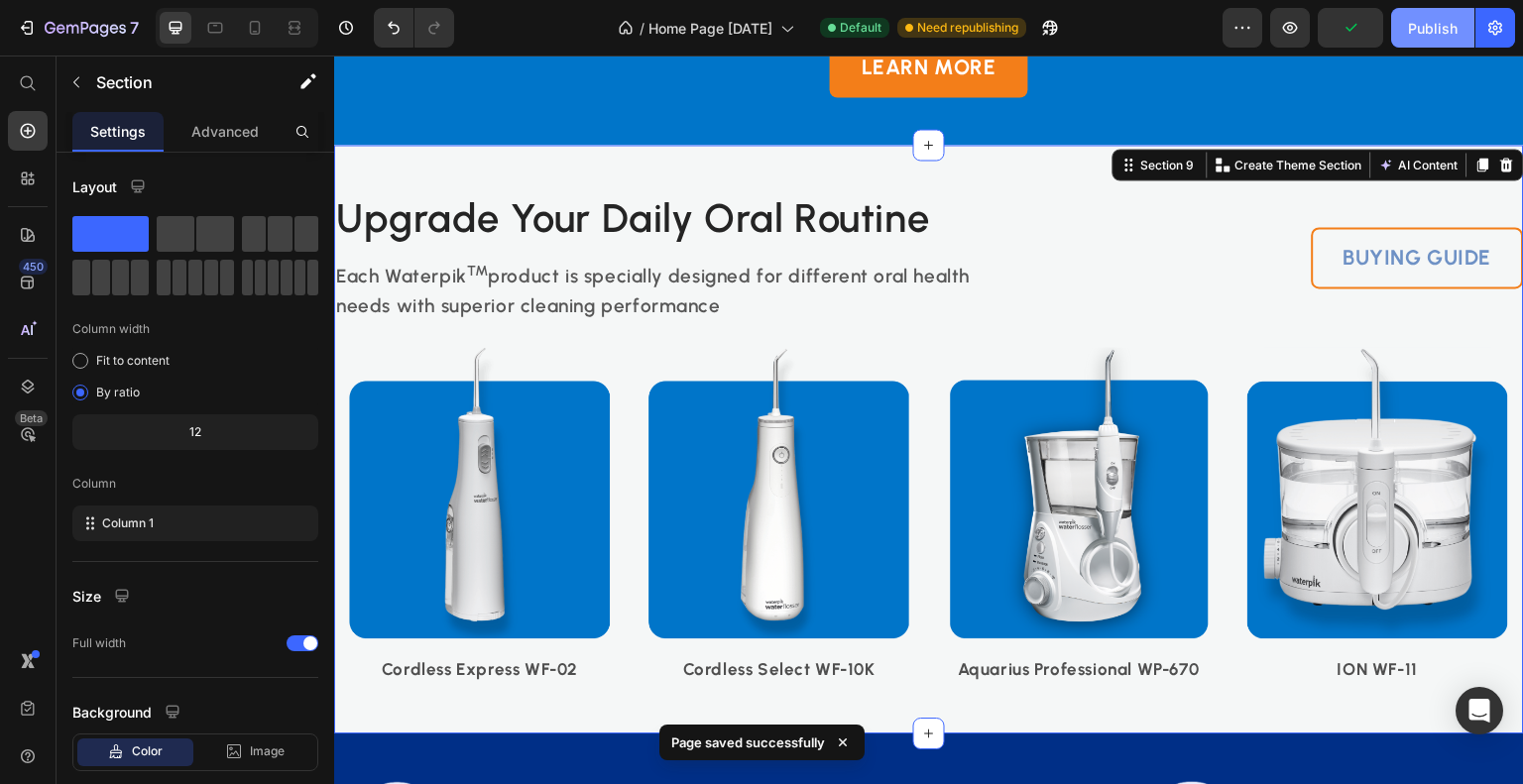 click on "Publish" at bounding box center [1433, 28] 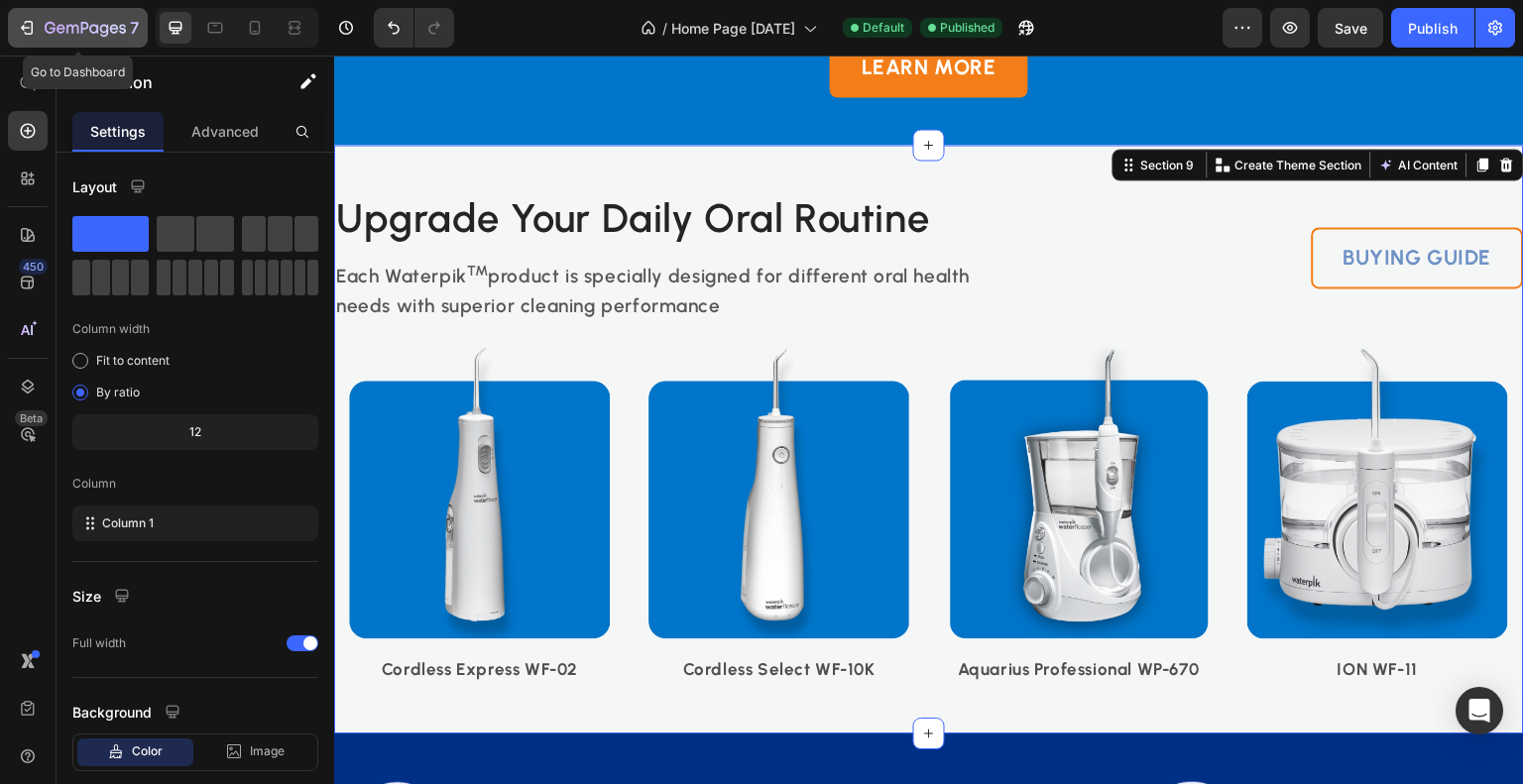 click 